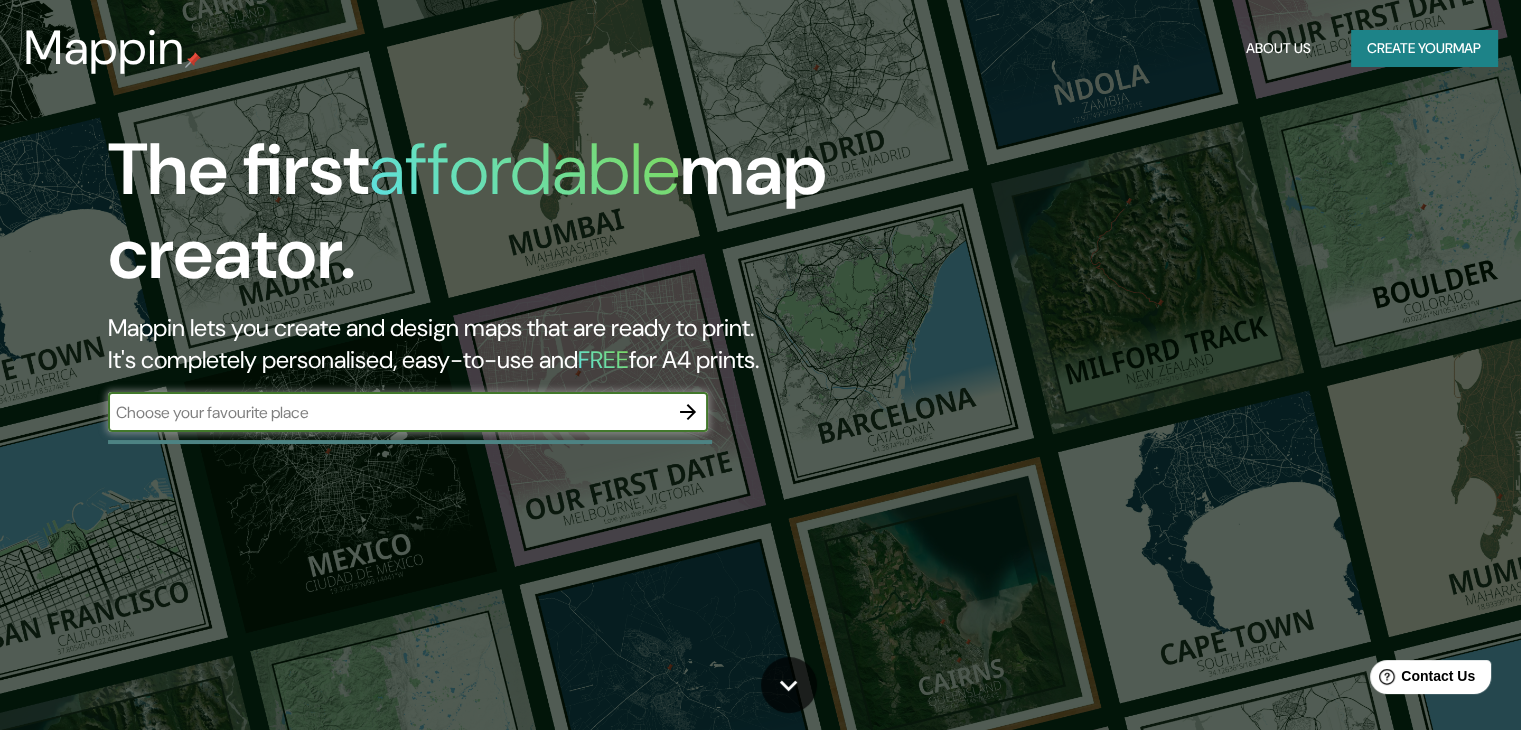 scroll, scrollTop: 0, scrollLeft: 0, axis: both 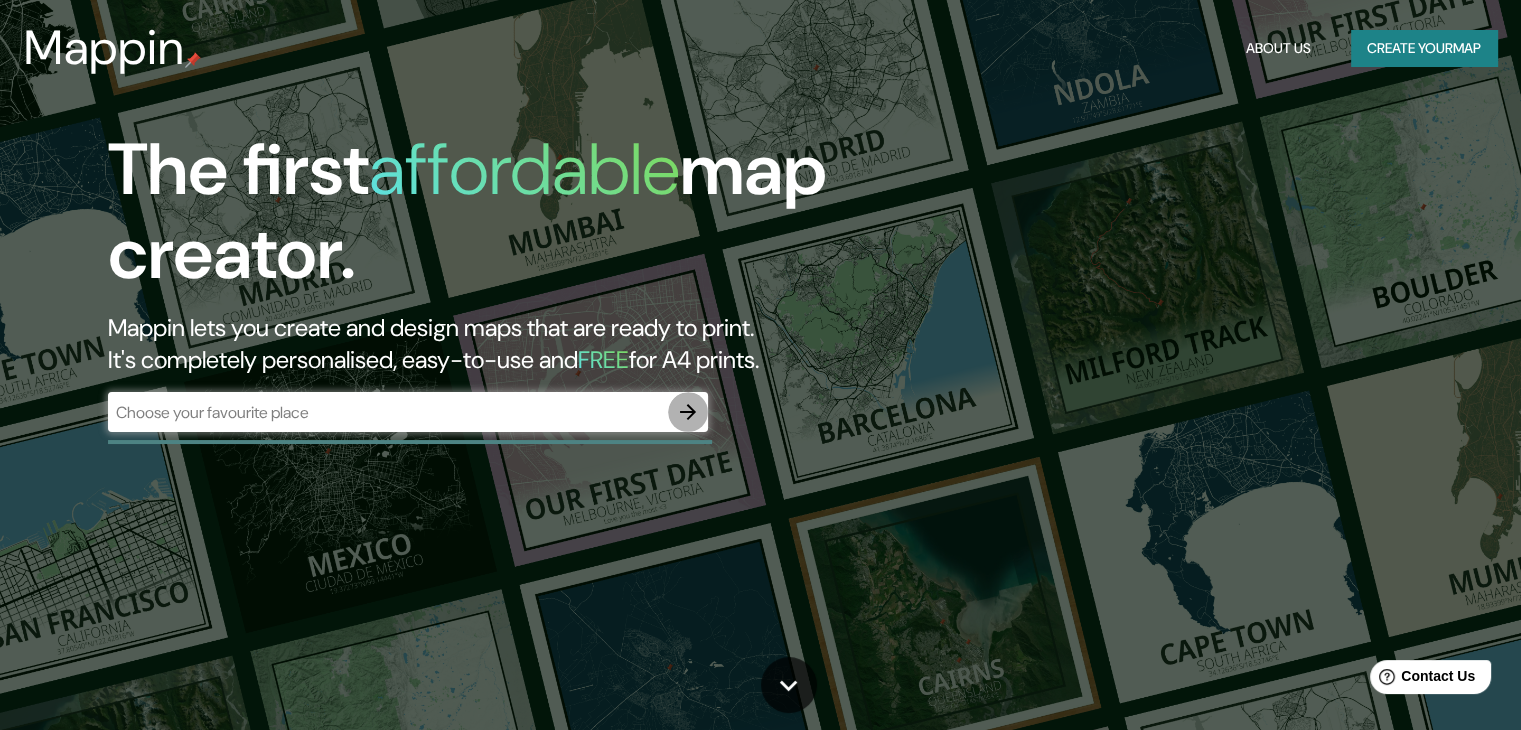 click 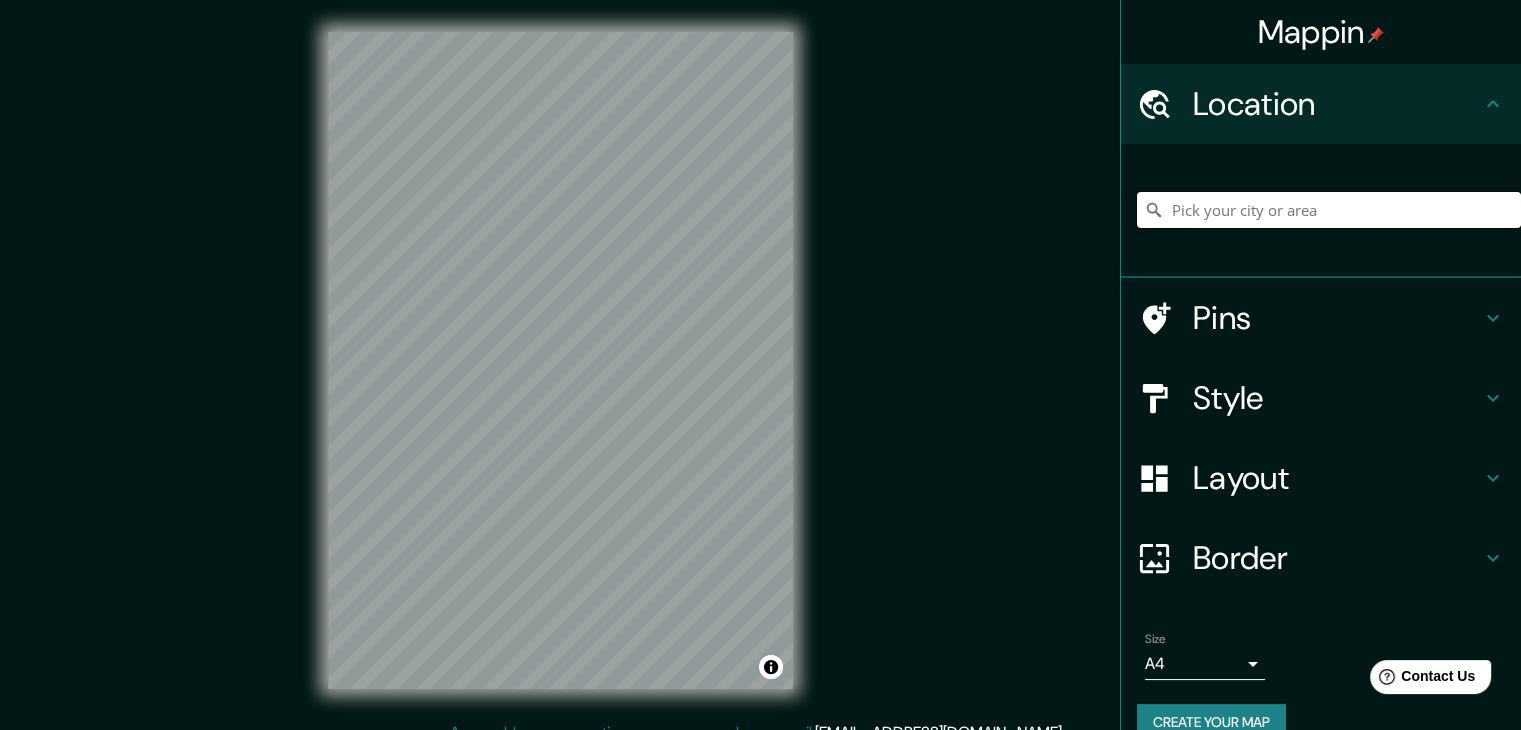 click at bounding box center [1329, 210] 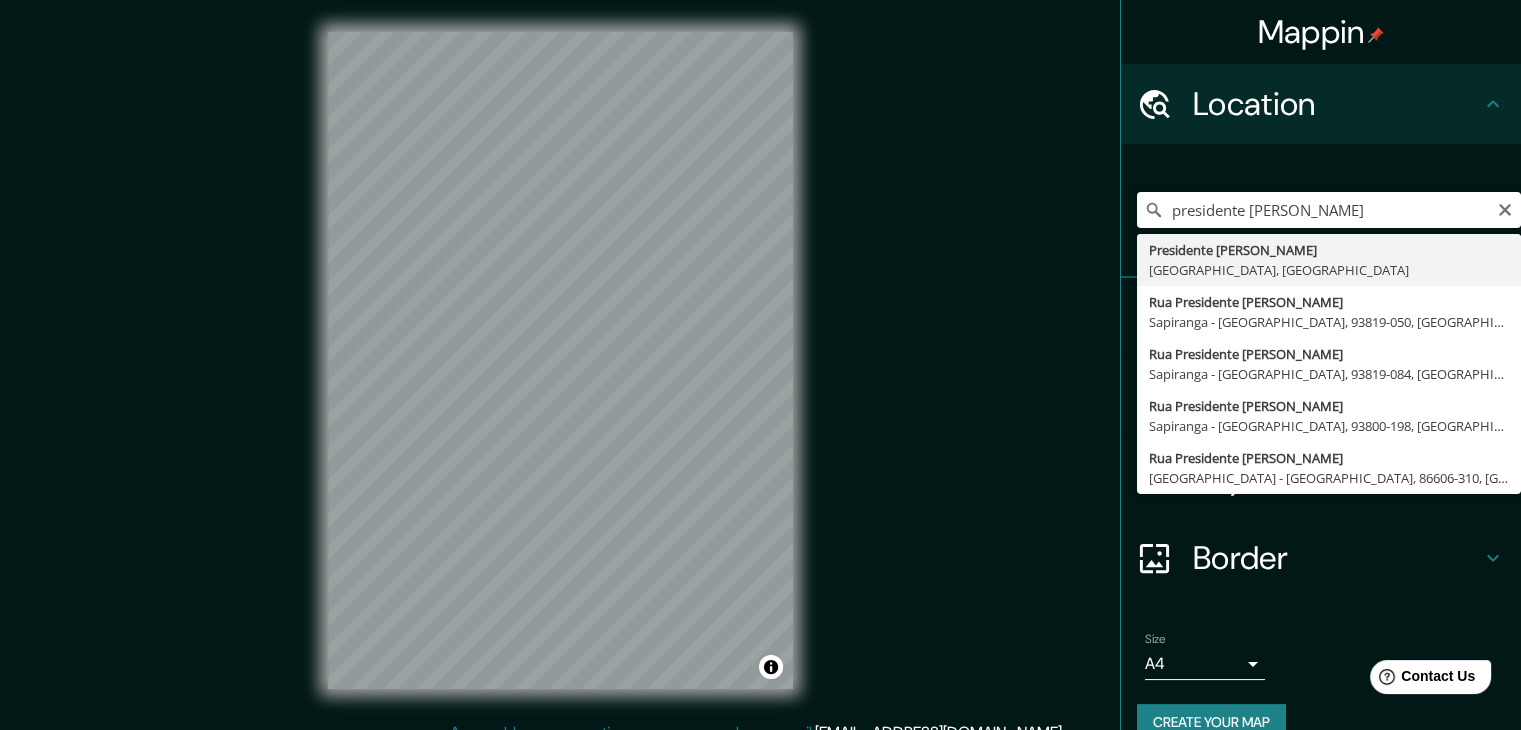 type on "Presidente [PERSON_NAME], [GEOGRAPHIC_DATA], [GEOGRAPHIC_DATA]" 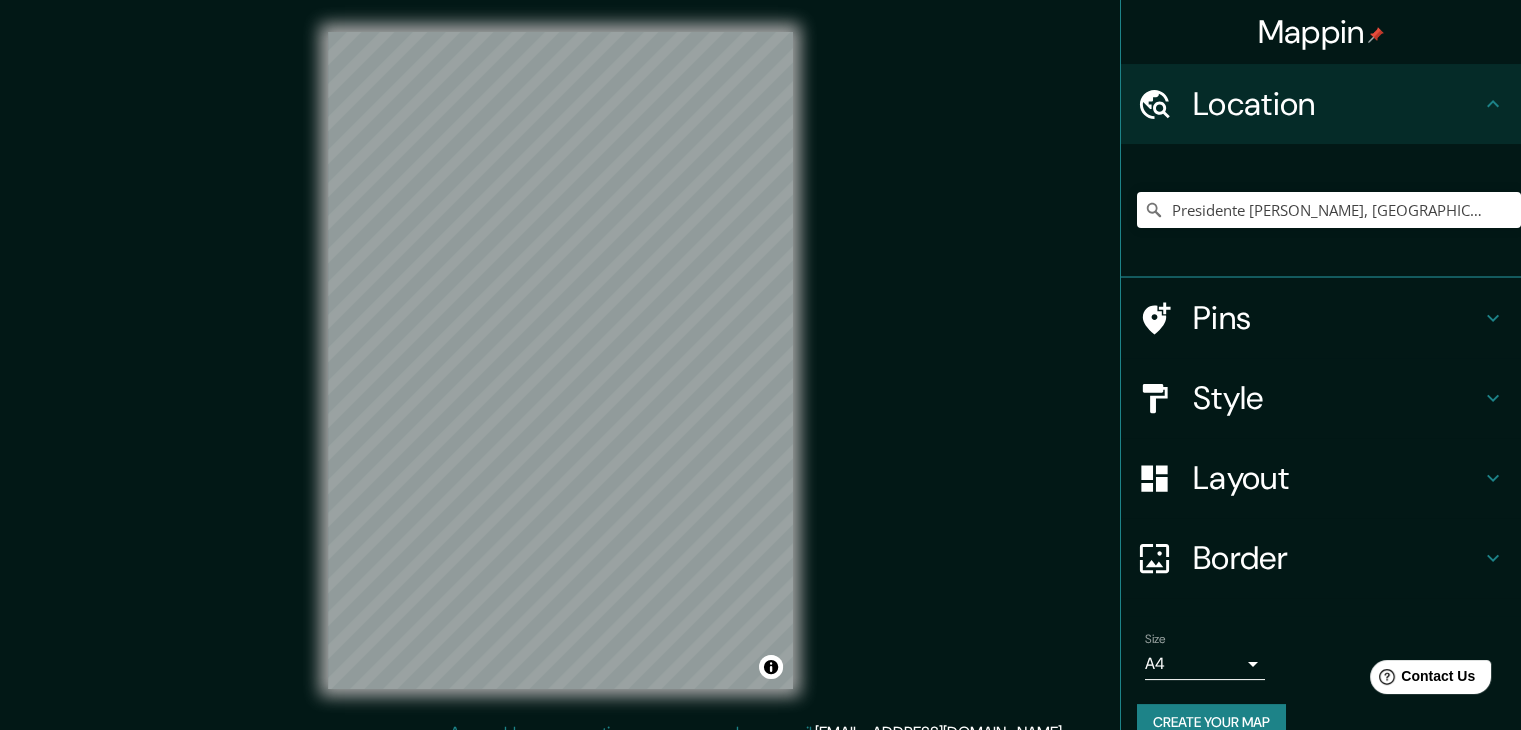 click on "Style" at bounding box center [1337, 398] 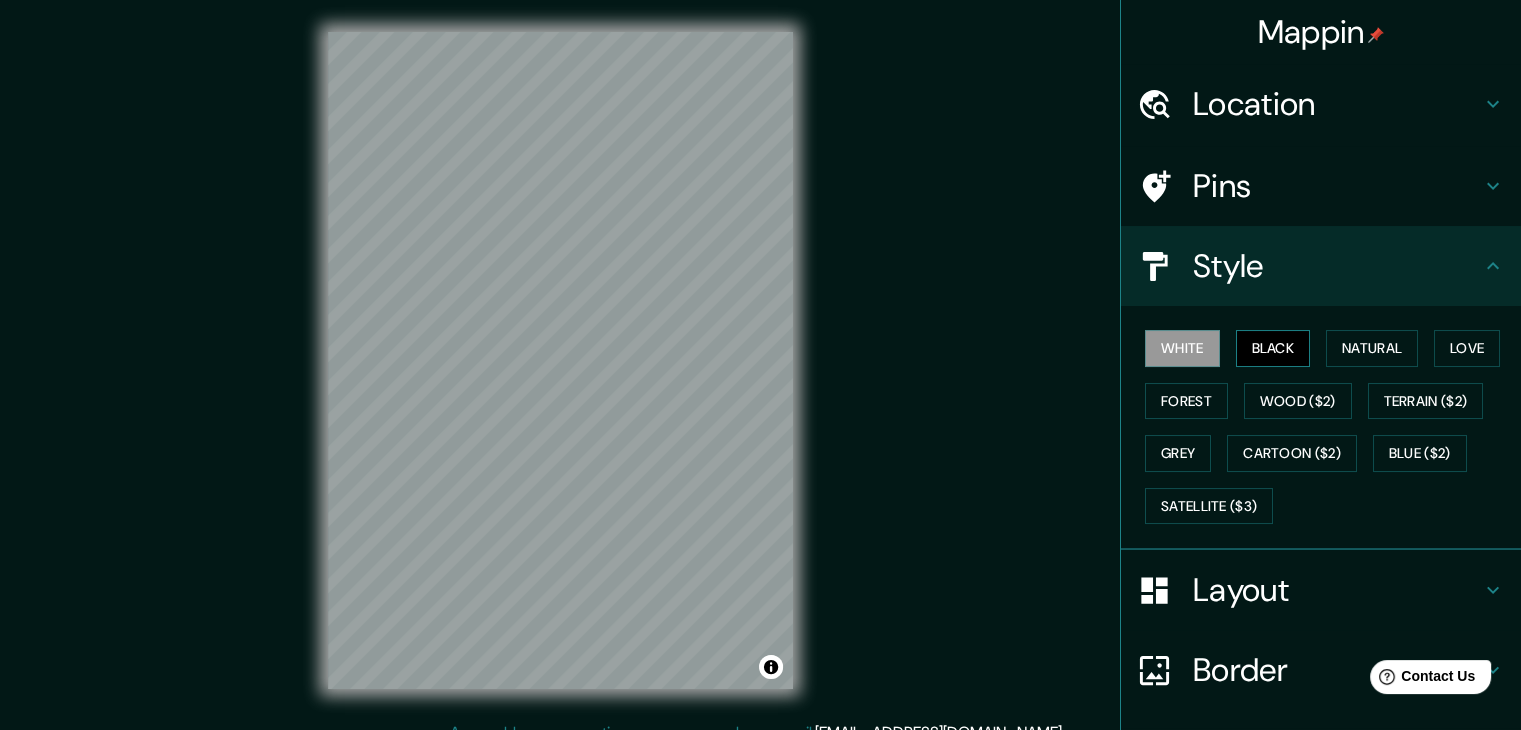click on "Black" at bounding box center [1273, 348] 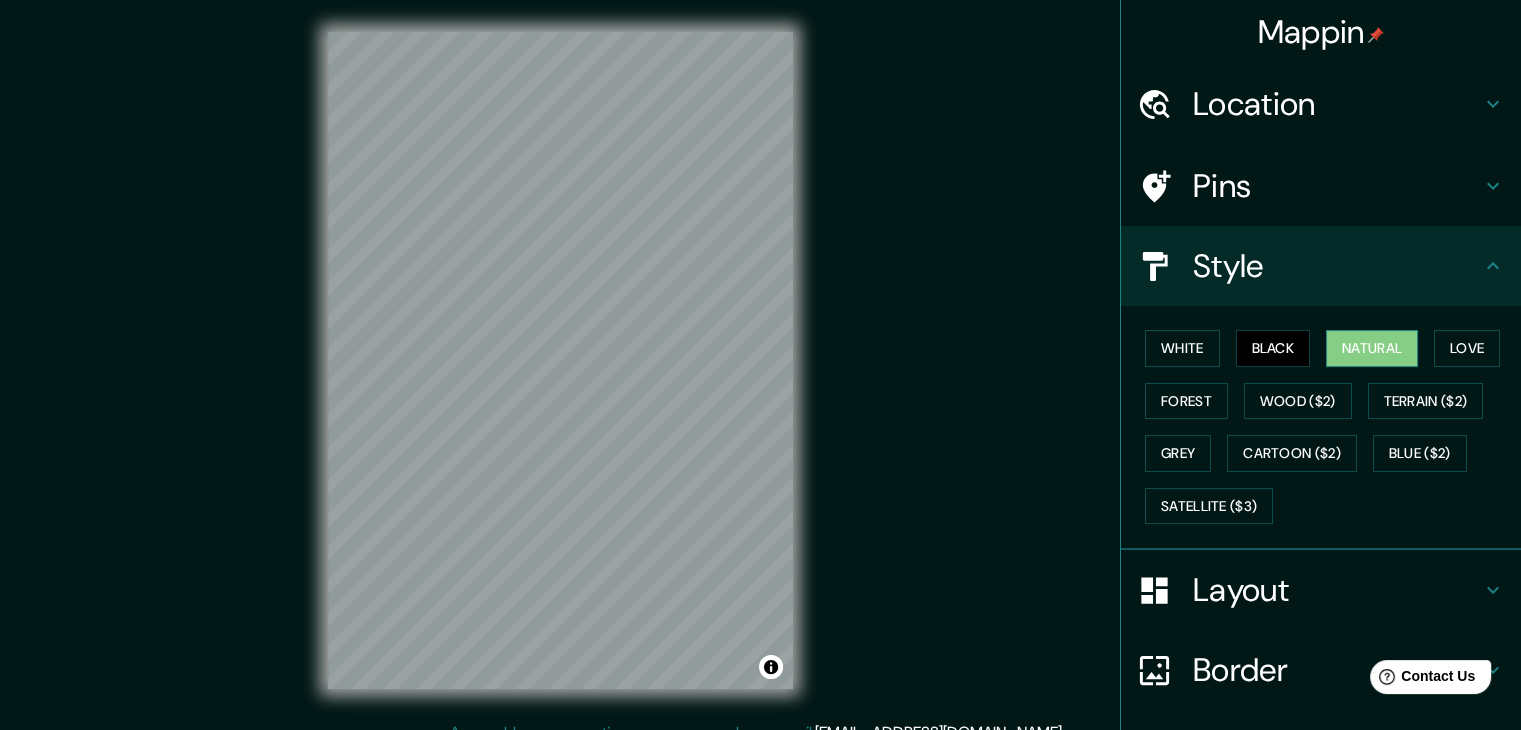 click on "Natural" at bounding box center (1372, 348) 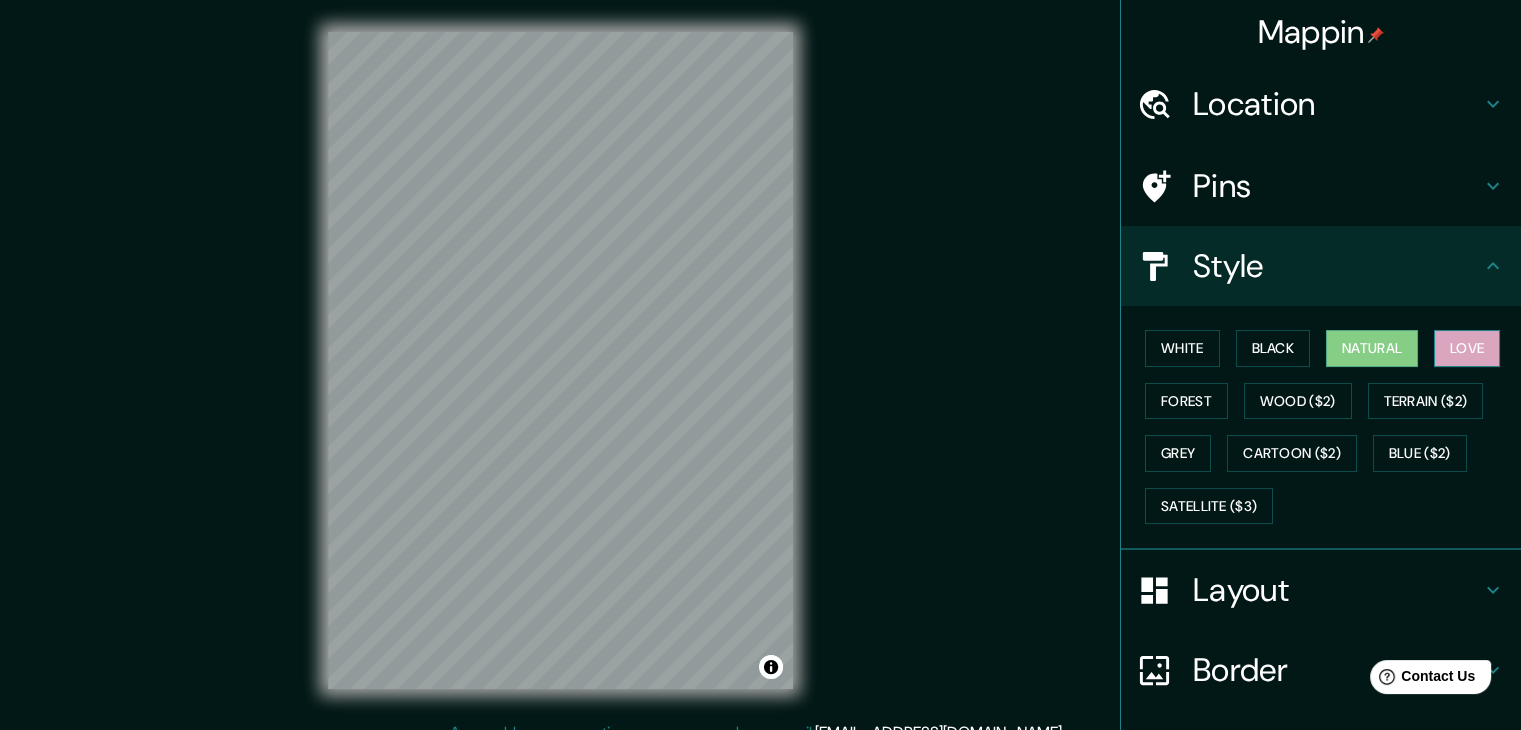 click on "Love" at bounding box center (1467, 348) 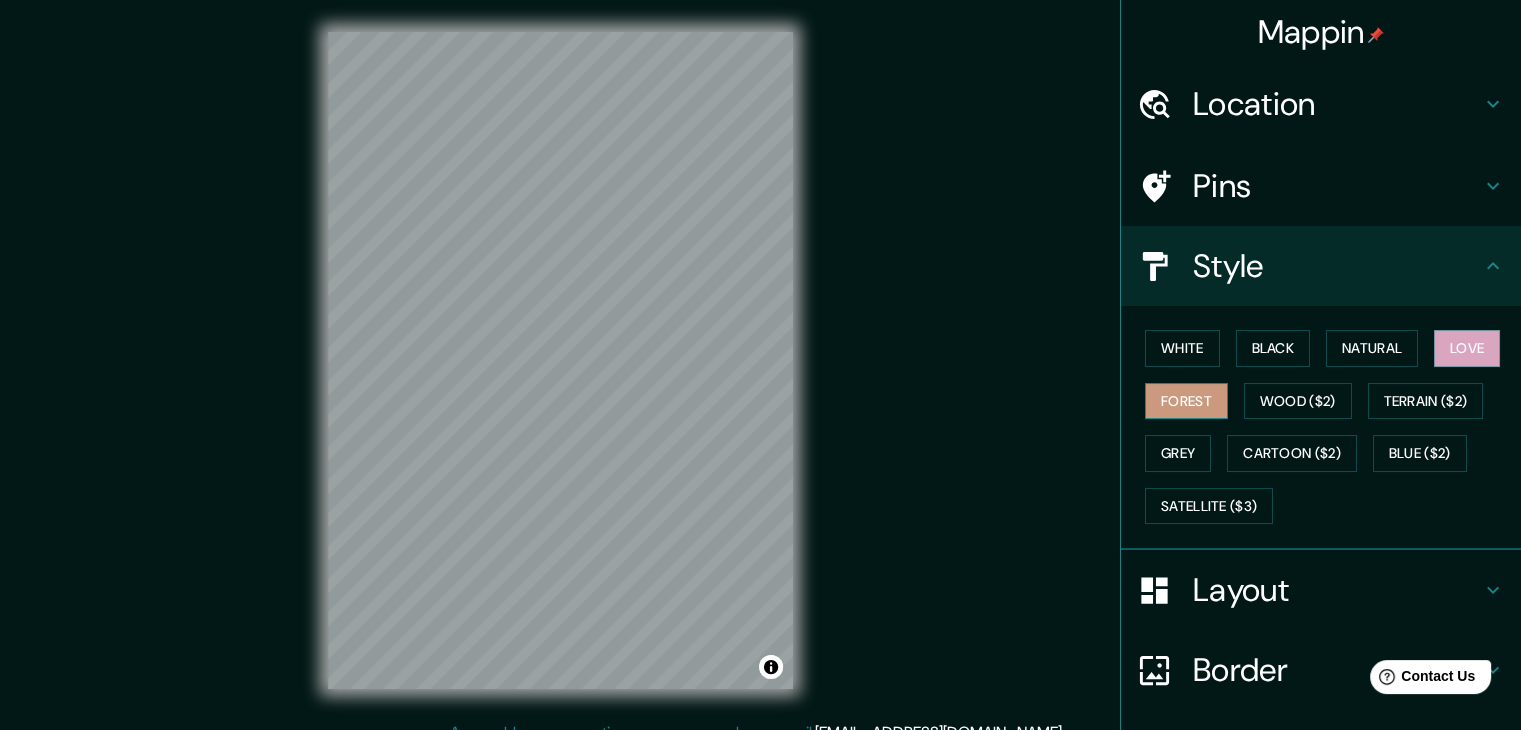 click on "Forest" at bounding box center (1186, 401) 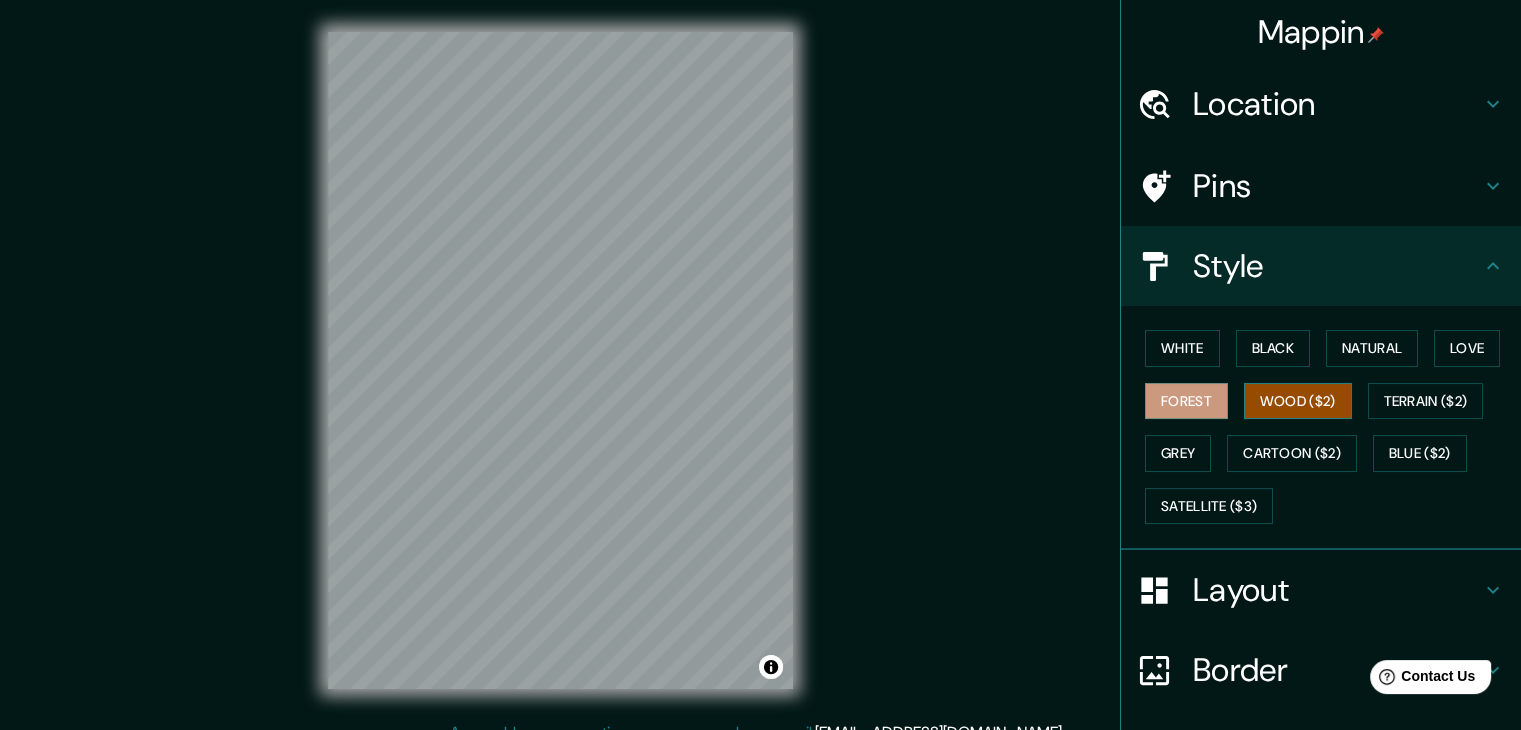 click on "Wood ($2)" at bounding box center [1298, 401] 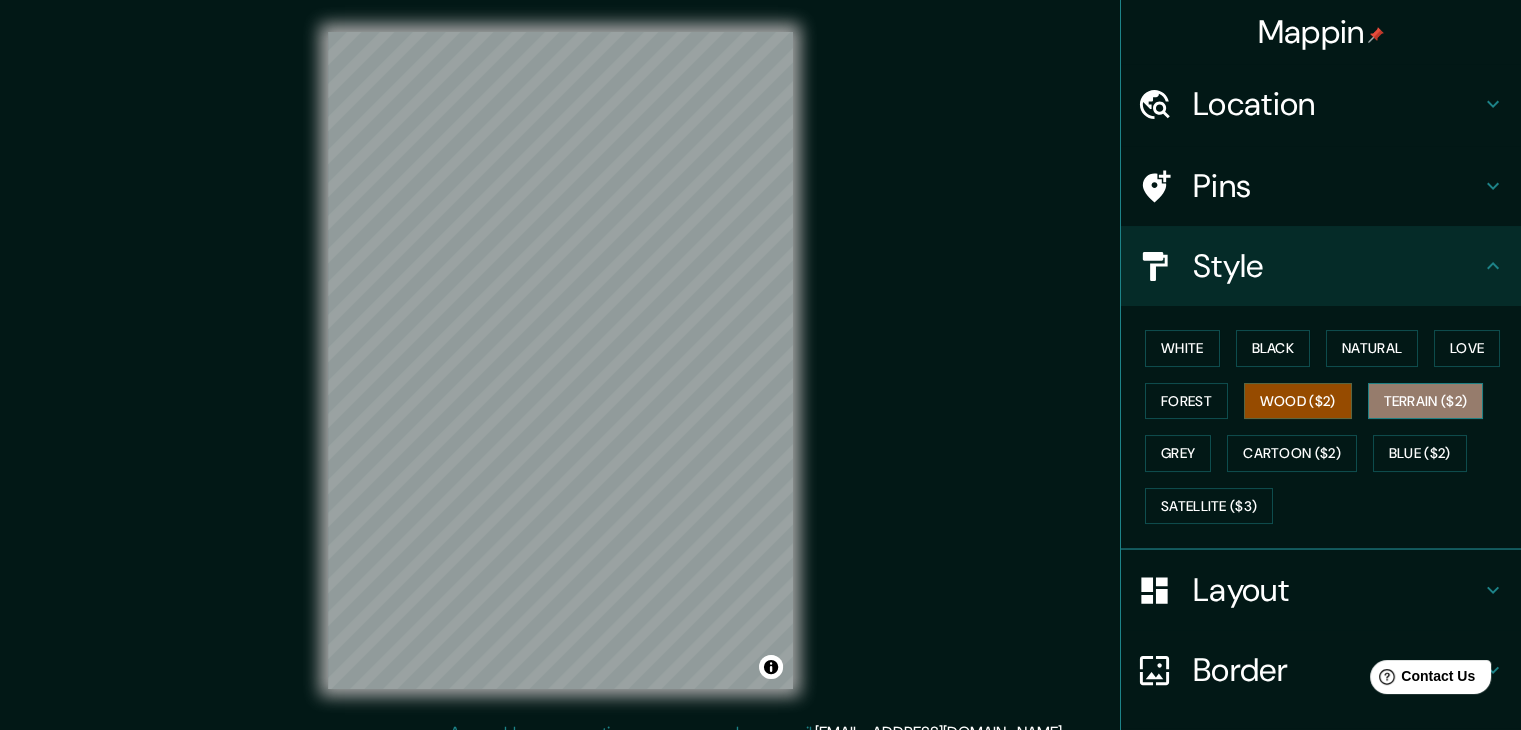 click on "Terrain ($2)" at bounding box center (1426, 401) 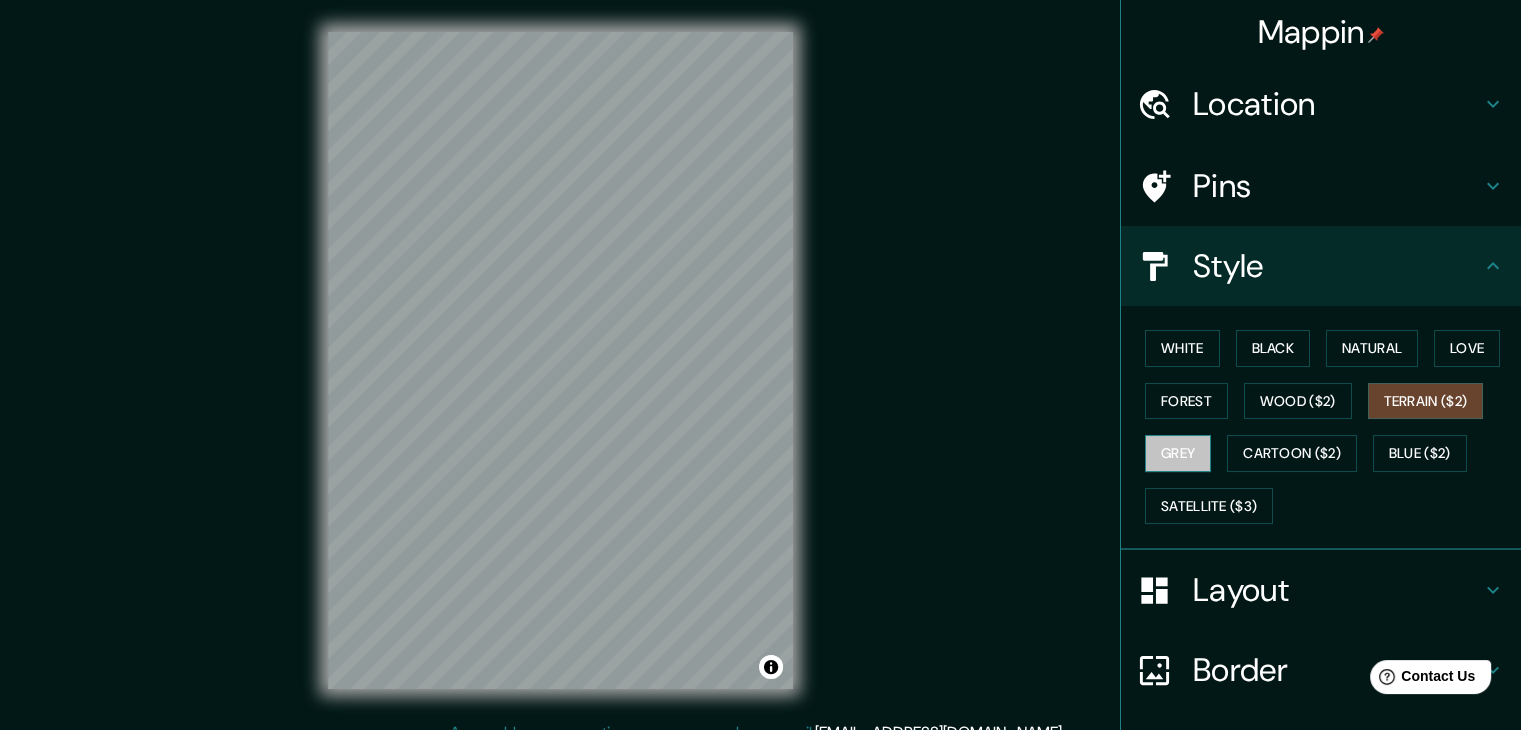 click on "Grey" at bounding box center (1178, 453) 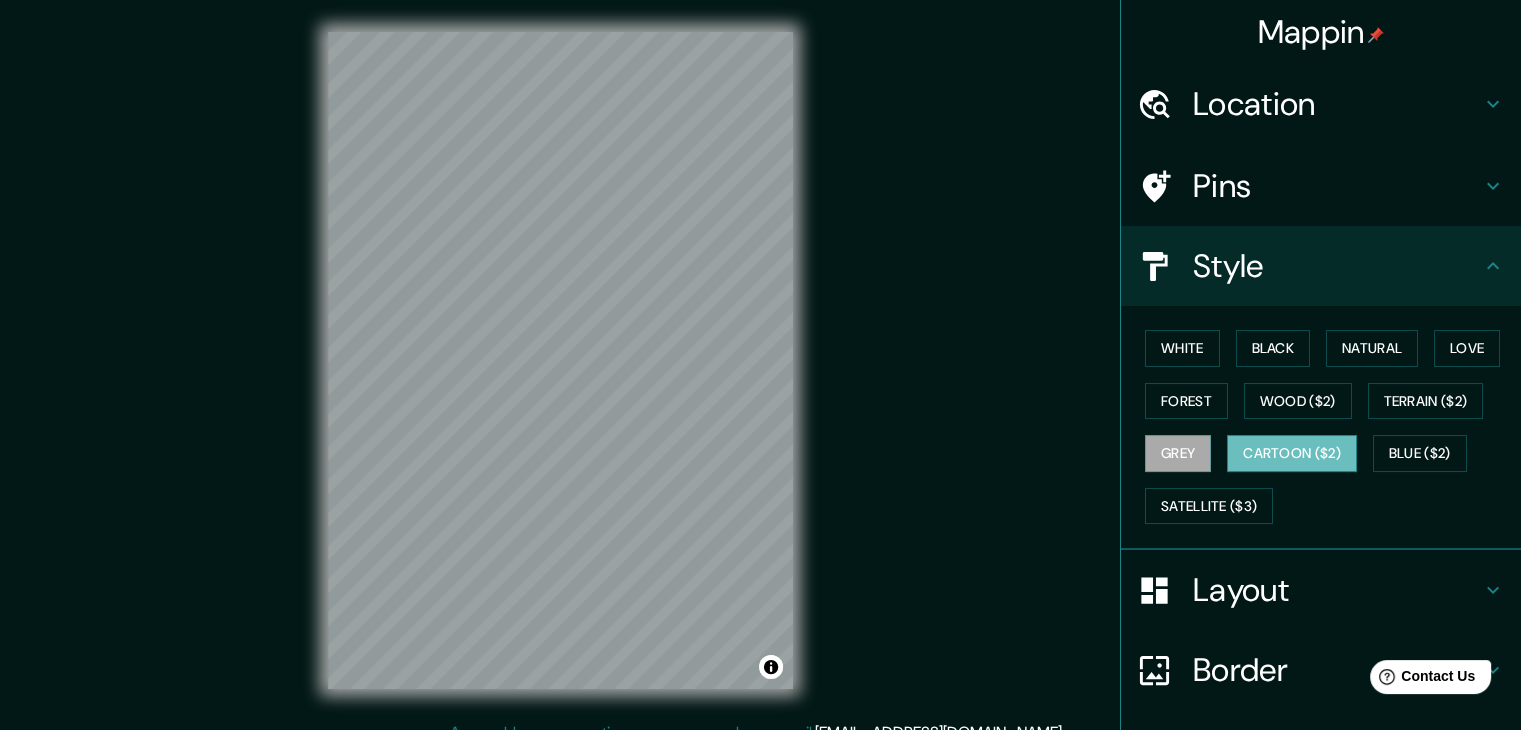 click on "Cartoon ($2)" at bounding box center [1292, 453] 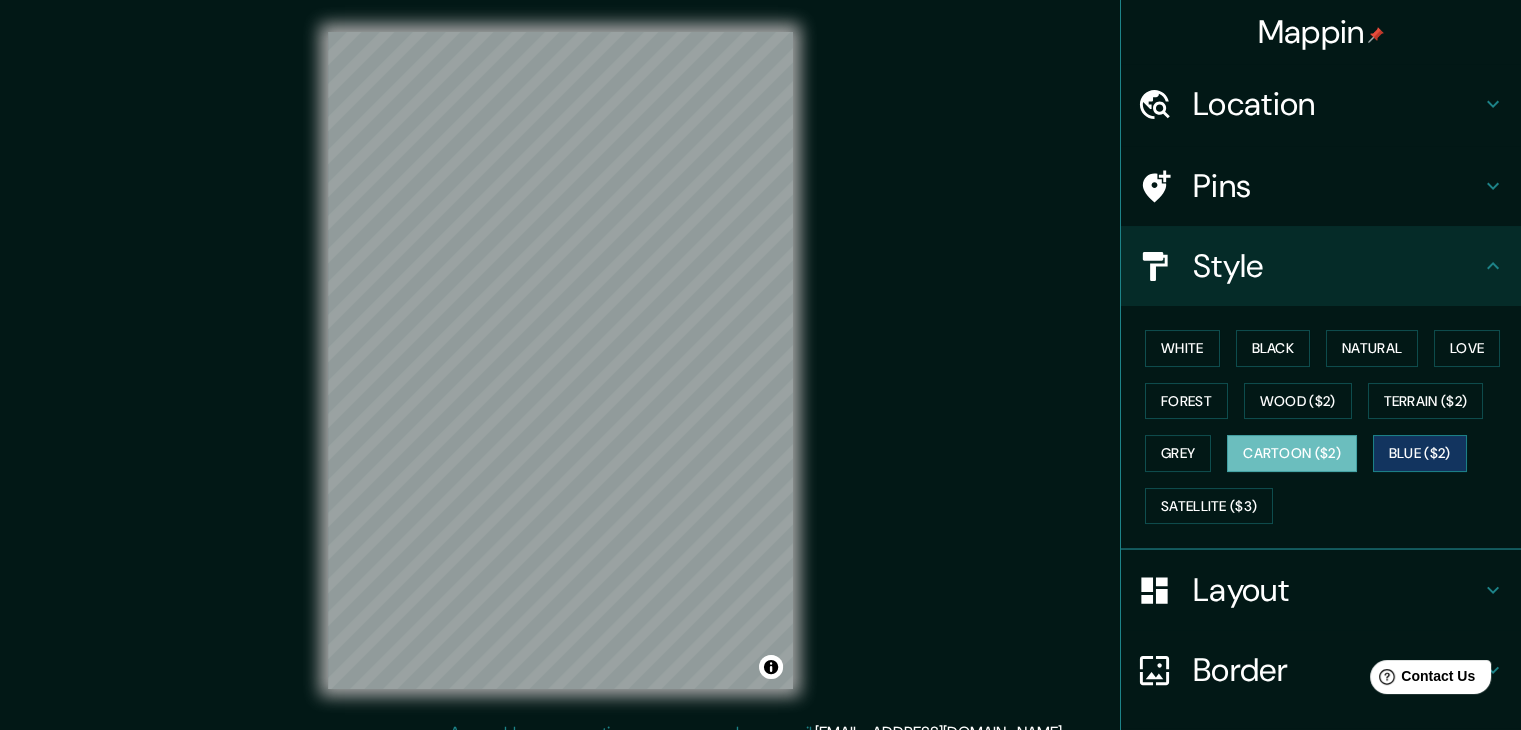 click on "Blue ($2)" at bounding box center (1420, 453) 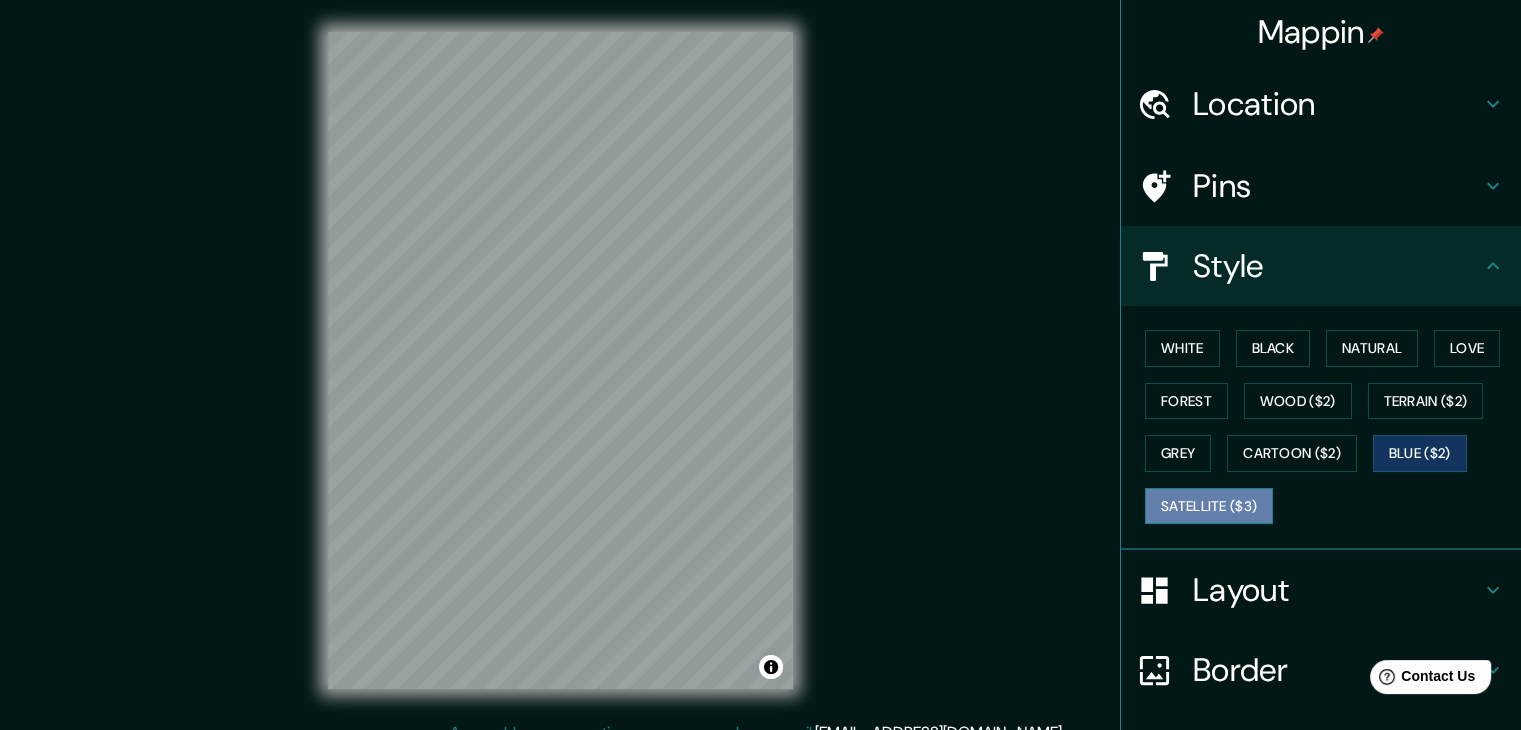 click on "Satellite ($3)" at bounding box center (1209, 506) 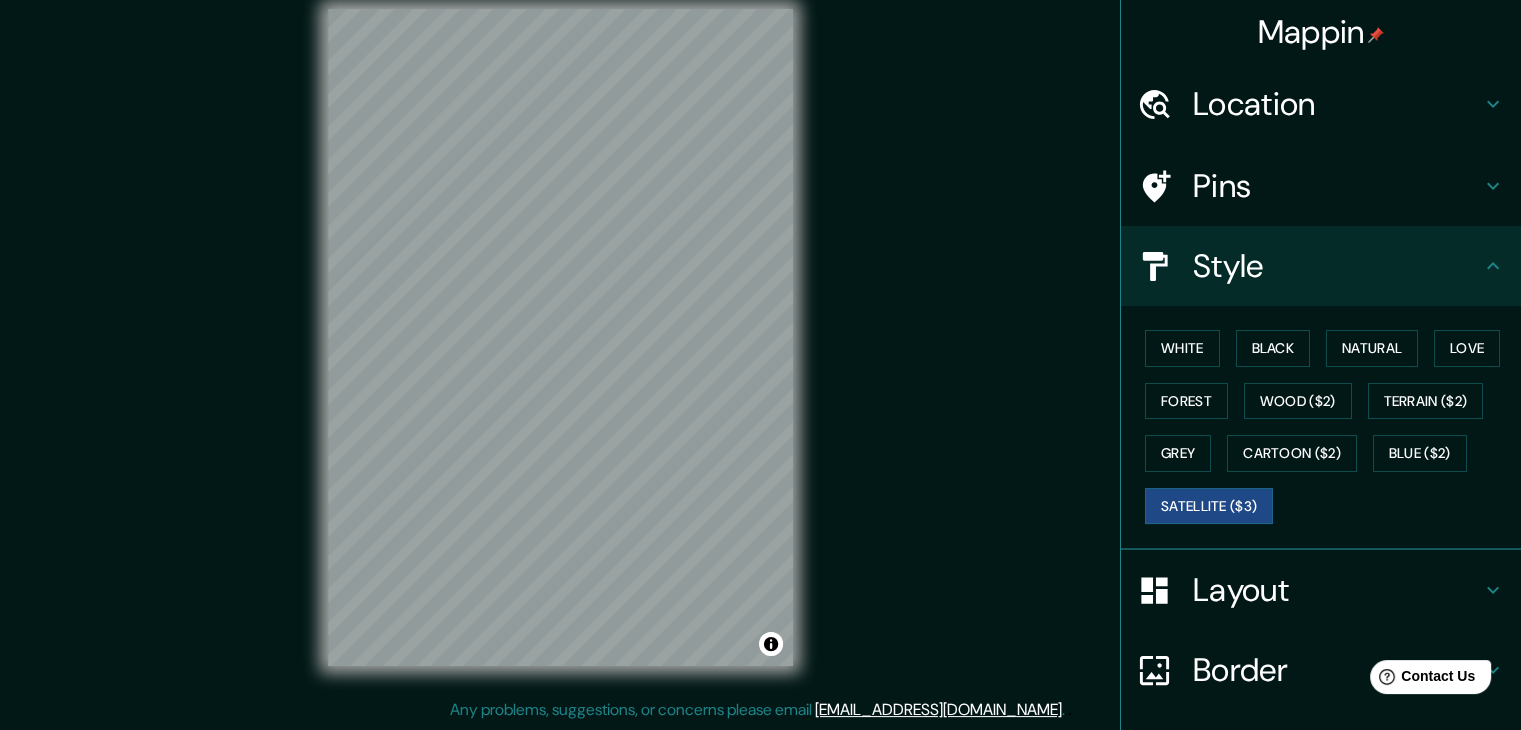 scroll, scrollTop: 0, scrollLeft: 0, axis: both 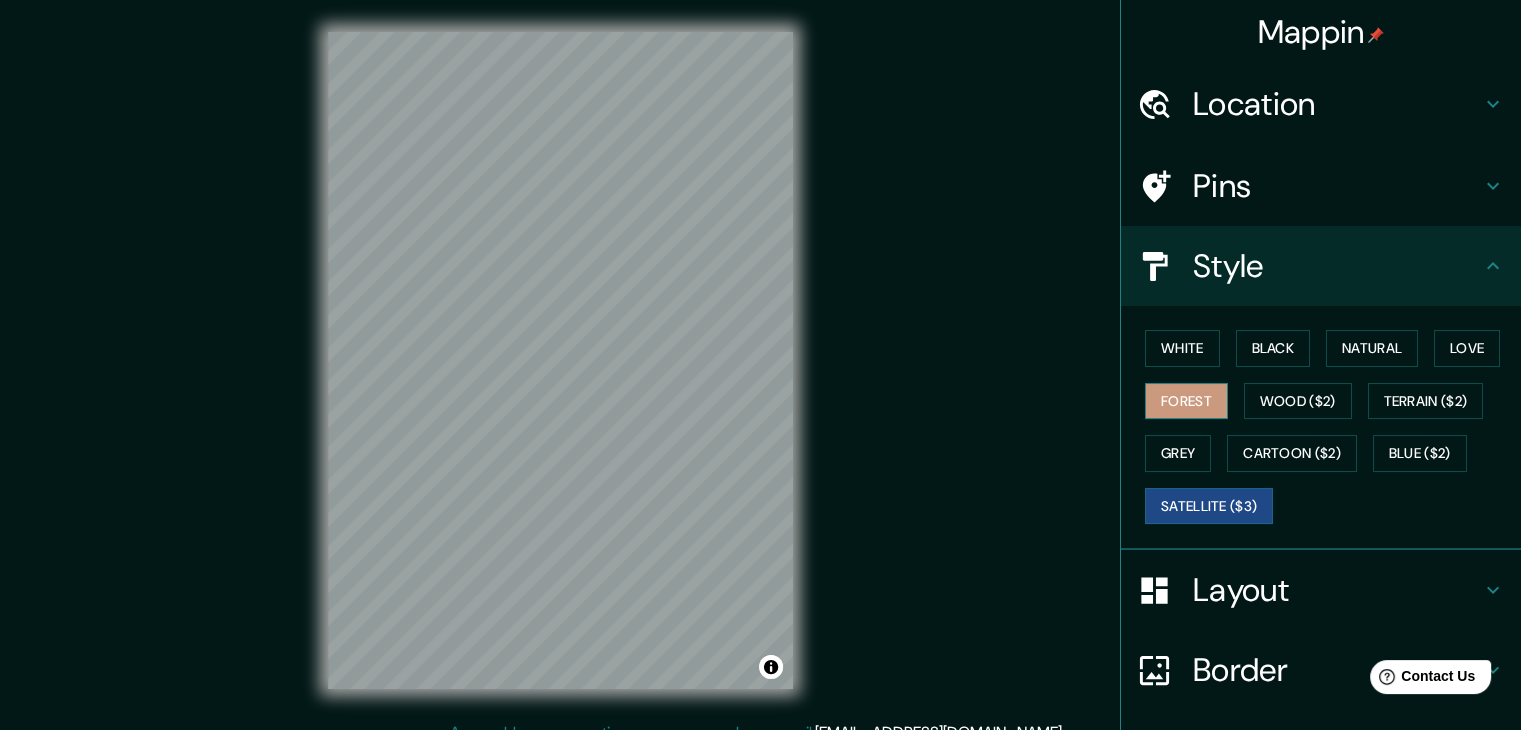 click on "Forest" at bounding box center [1186, 401] 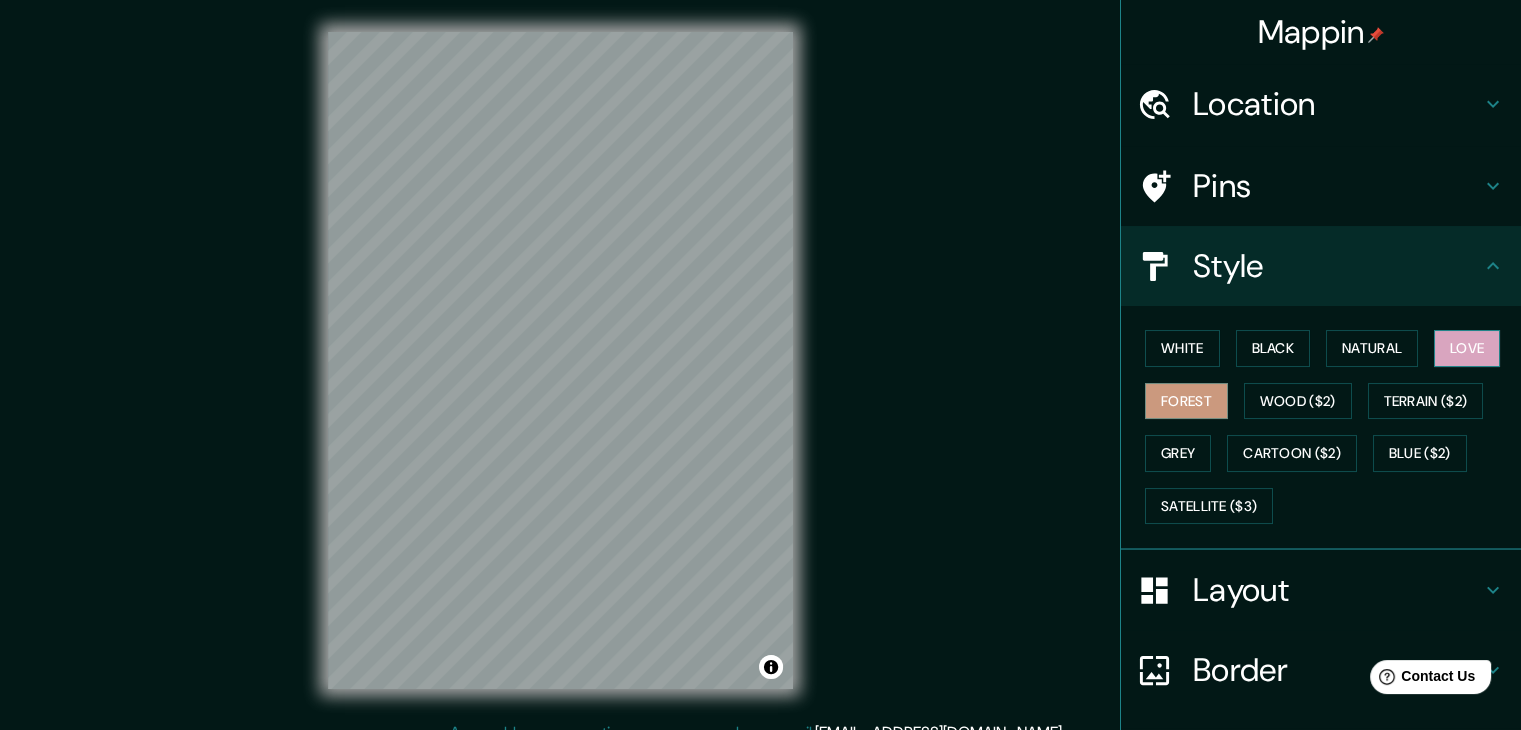 click on "Love" at bounding box center (1467, 348) 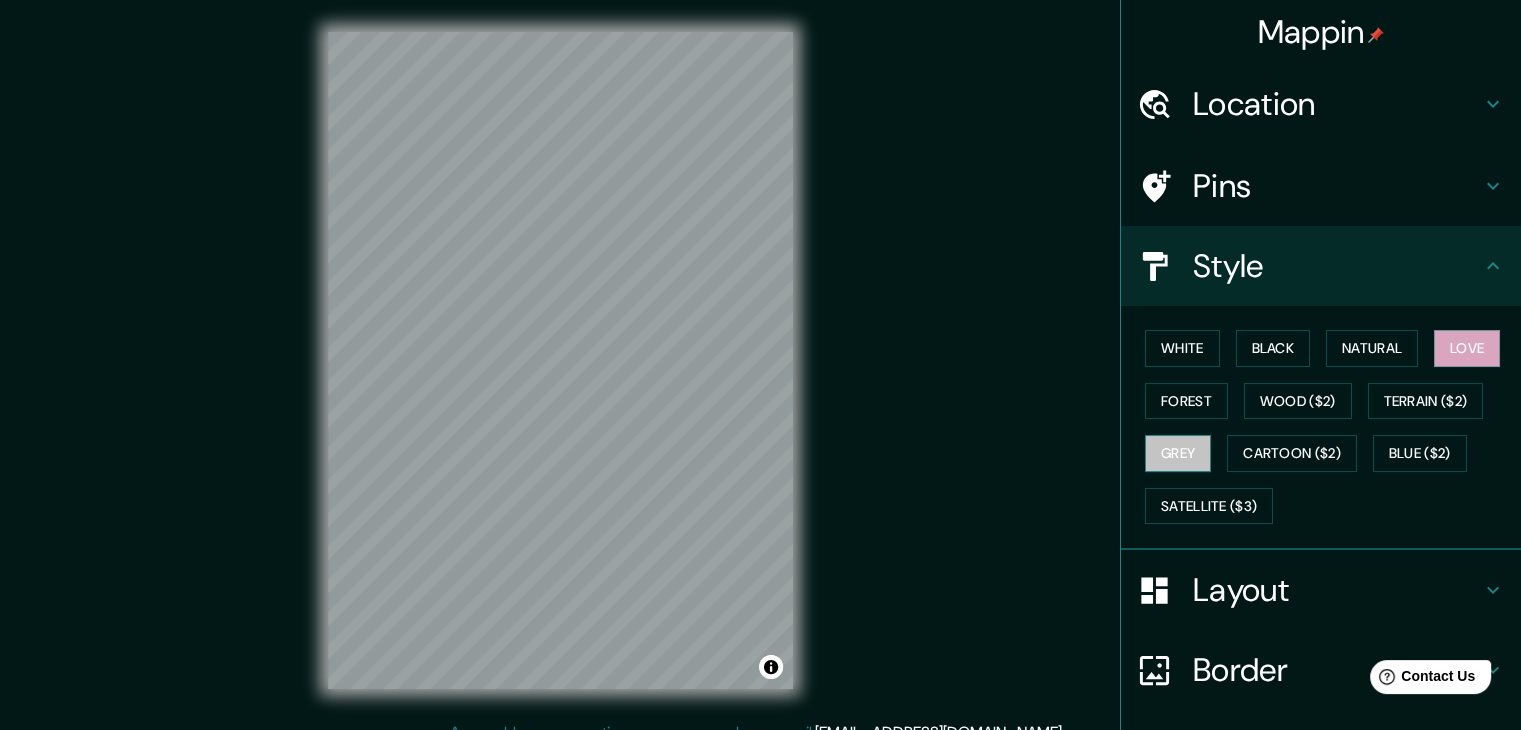 click on "Grey" at bounding box center [1178, 453] 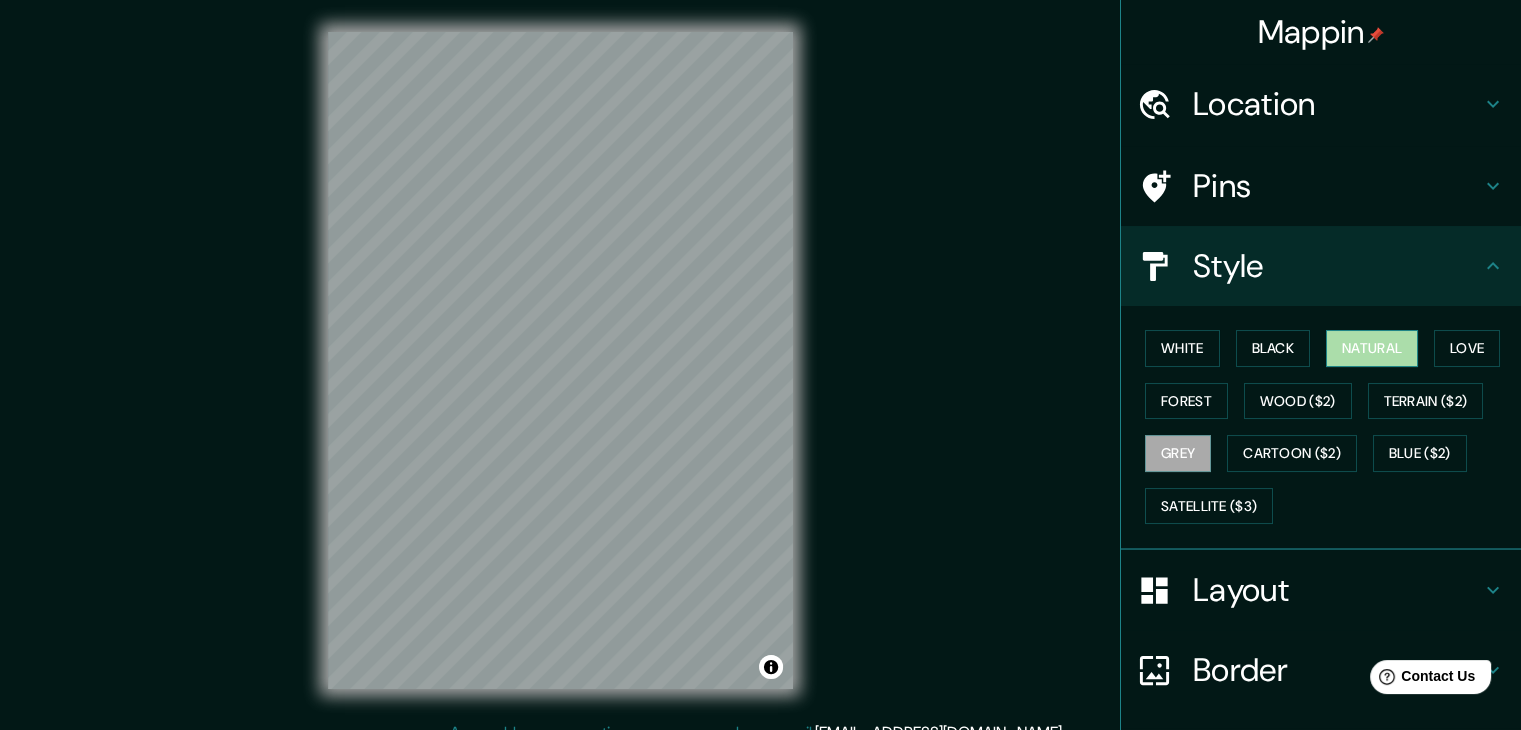 click on "Natural" at bounding box center [1372, 348] 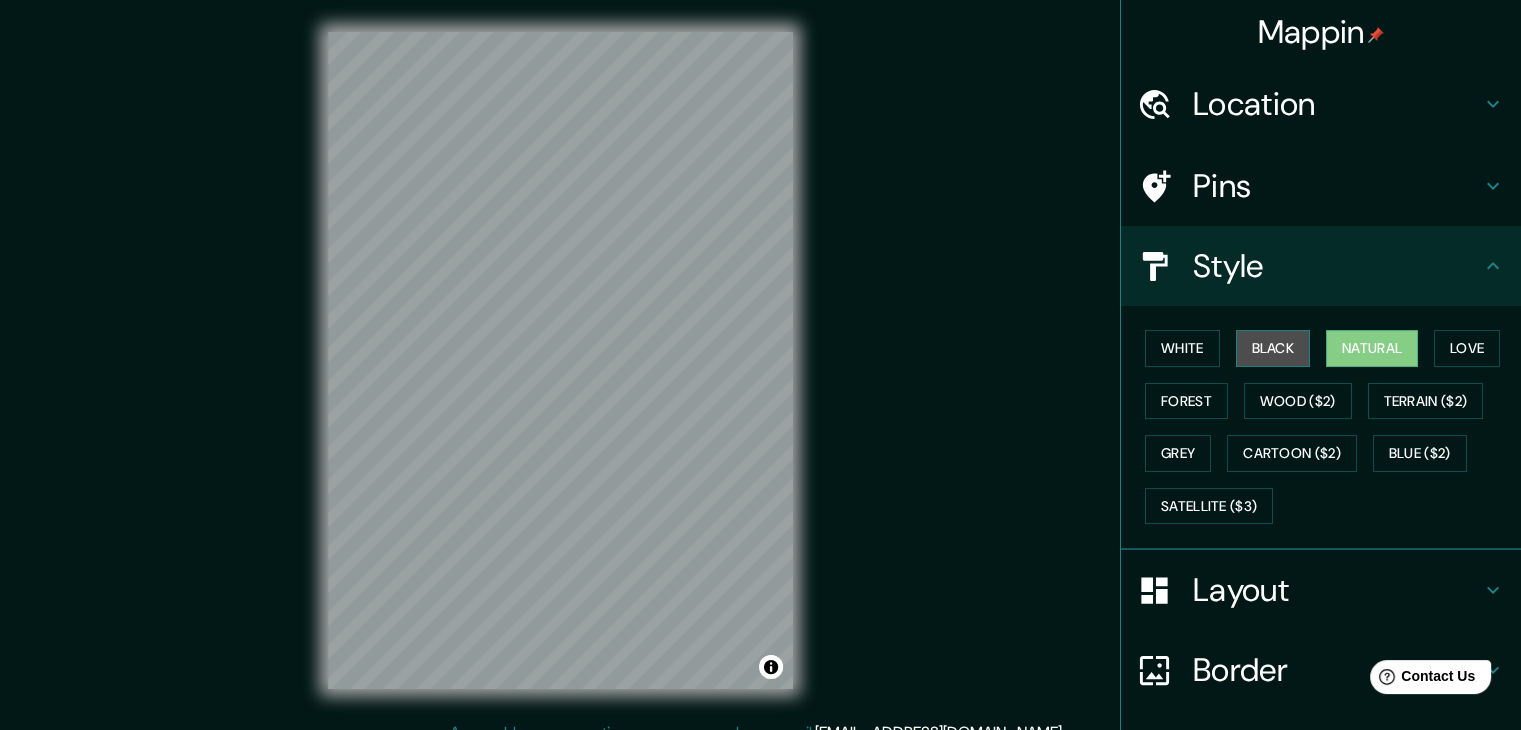 click on "Black" at bounding box center (1273, 348) 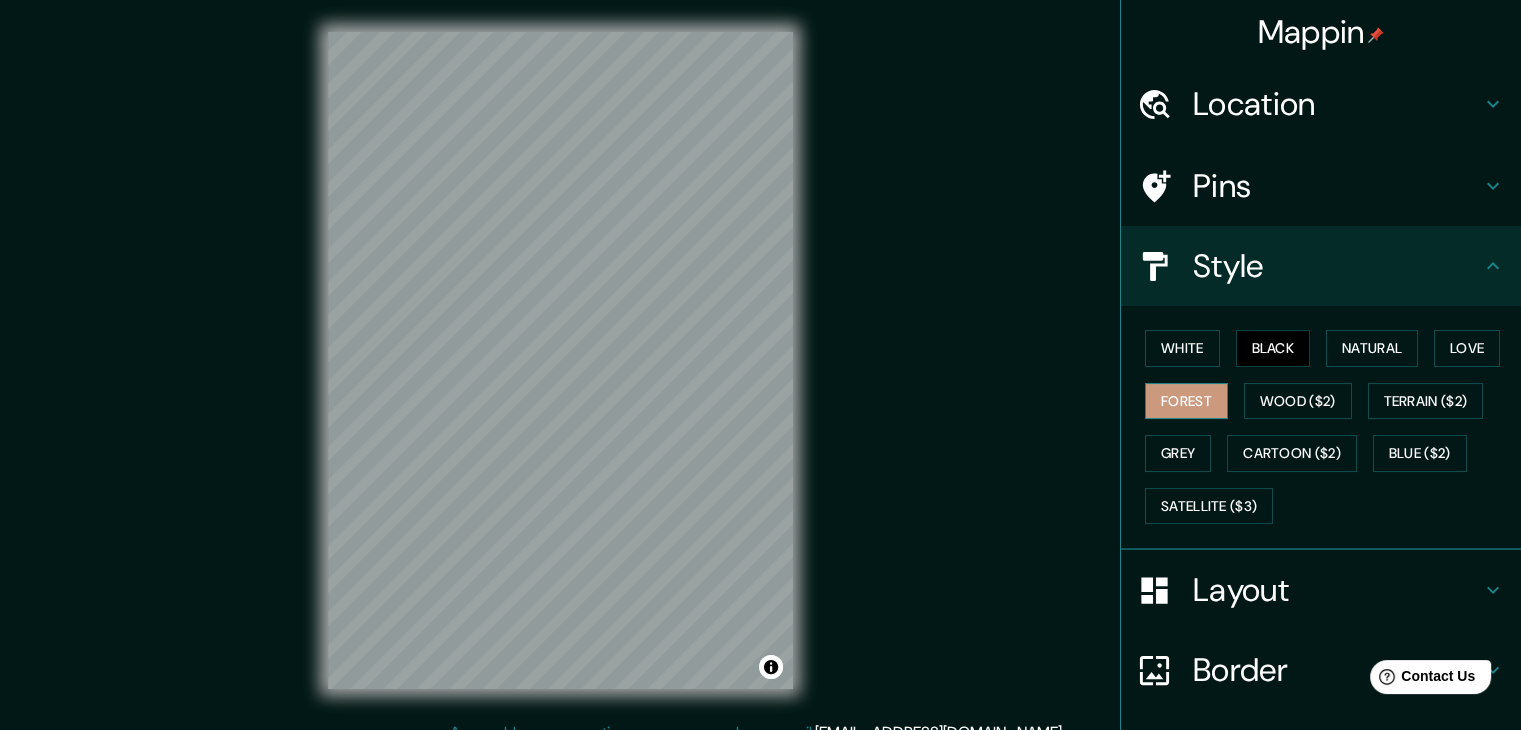 click on "Forest" at bounding box center [1186, 401] 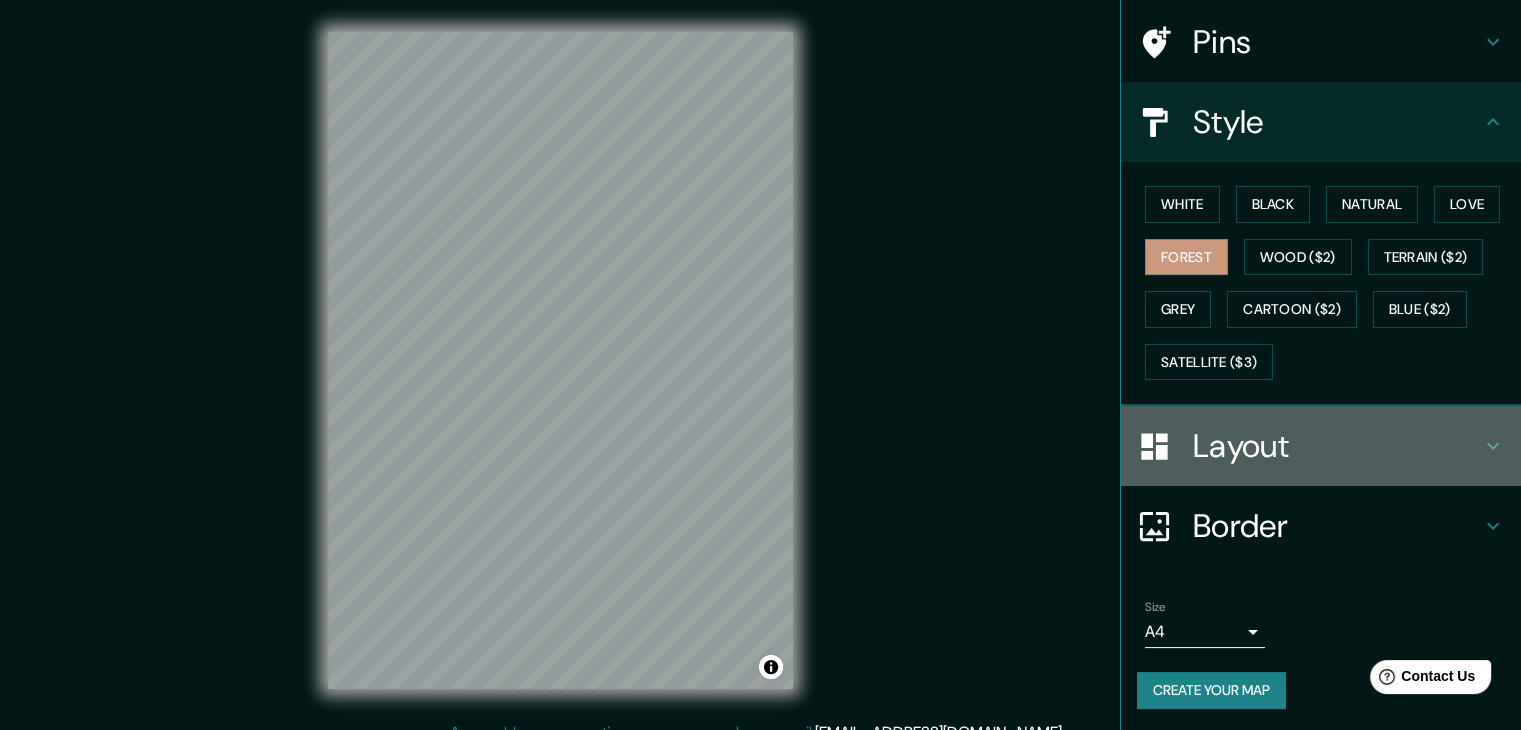 click on "Layout" at bounding box center [1337, 446] 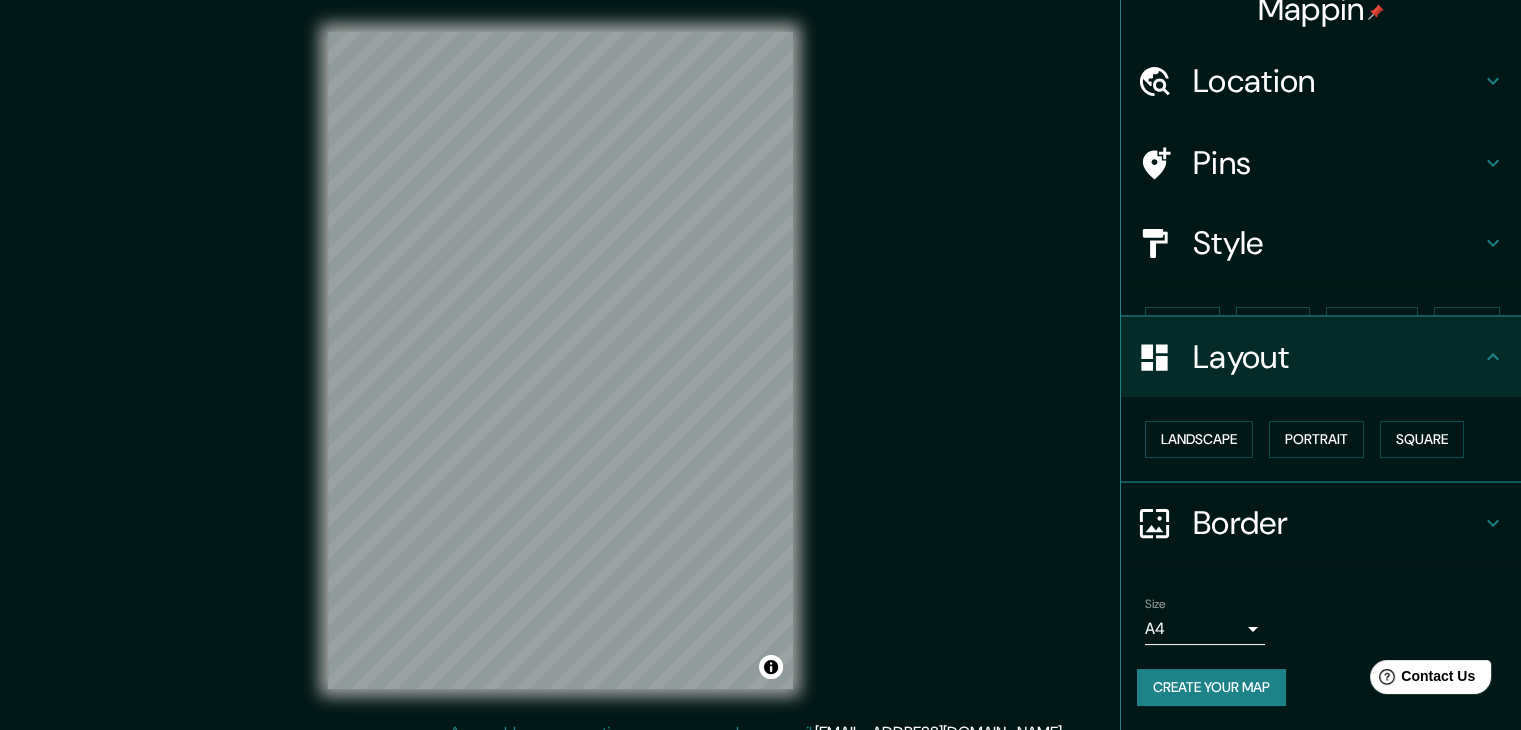 scroll, scrollTop: 0, scrollLeft: 0, axis: both 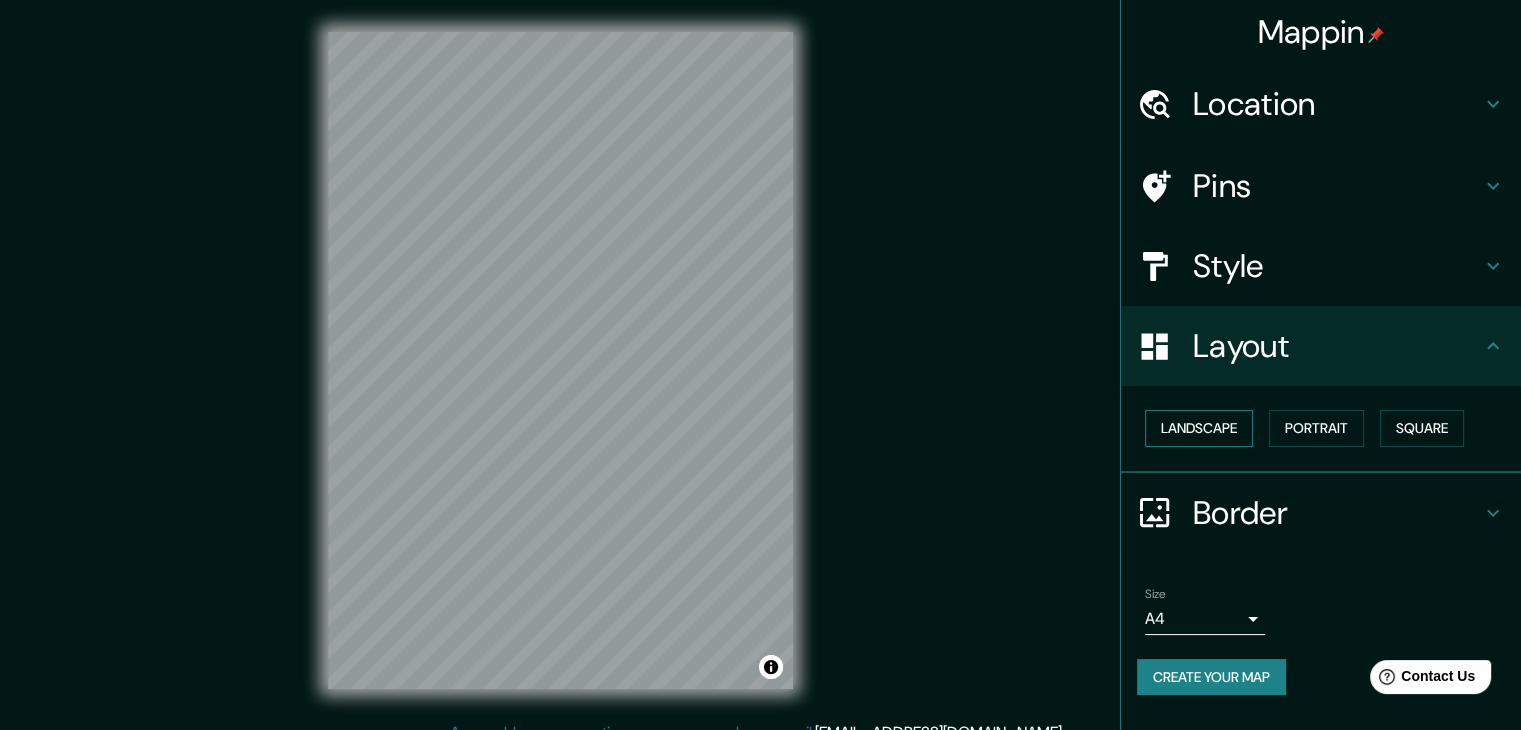 click on "Landscape" at bounding box center [1199, 428] 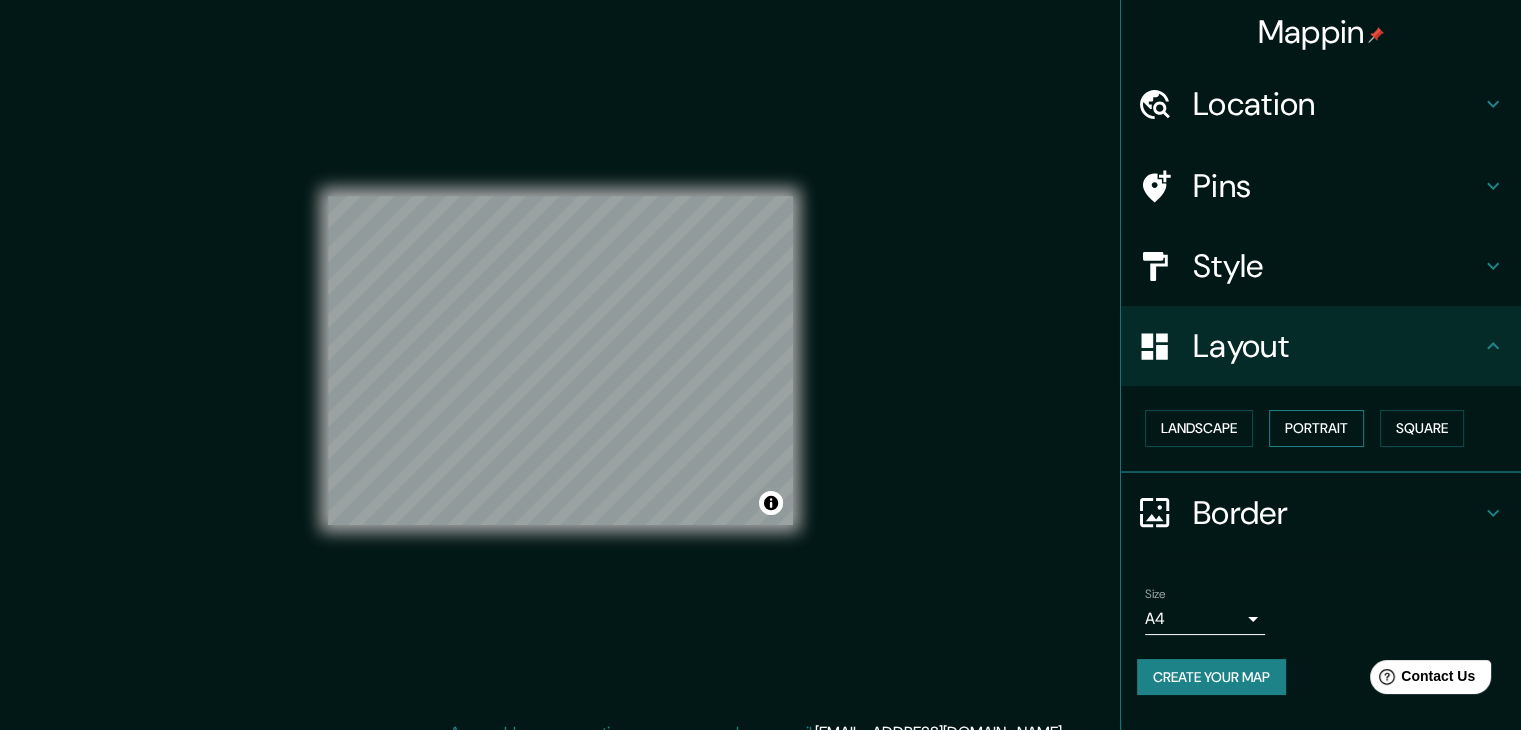 click on "Portrait" at bounding box center (1316, 428) 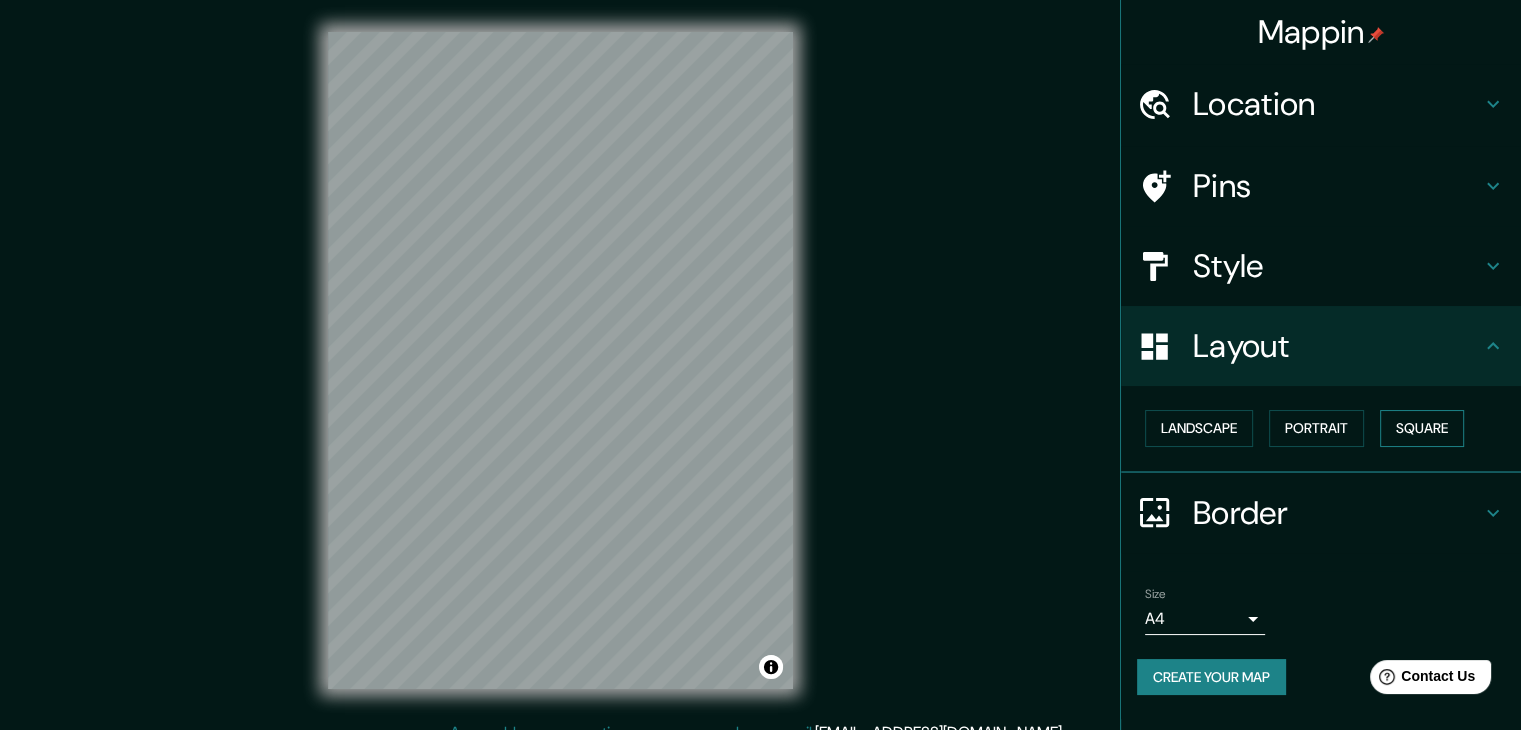 click on "Square" at bounding box center [1422, 428] 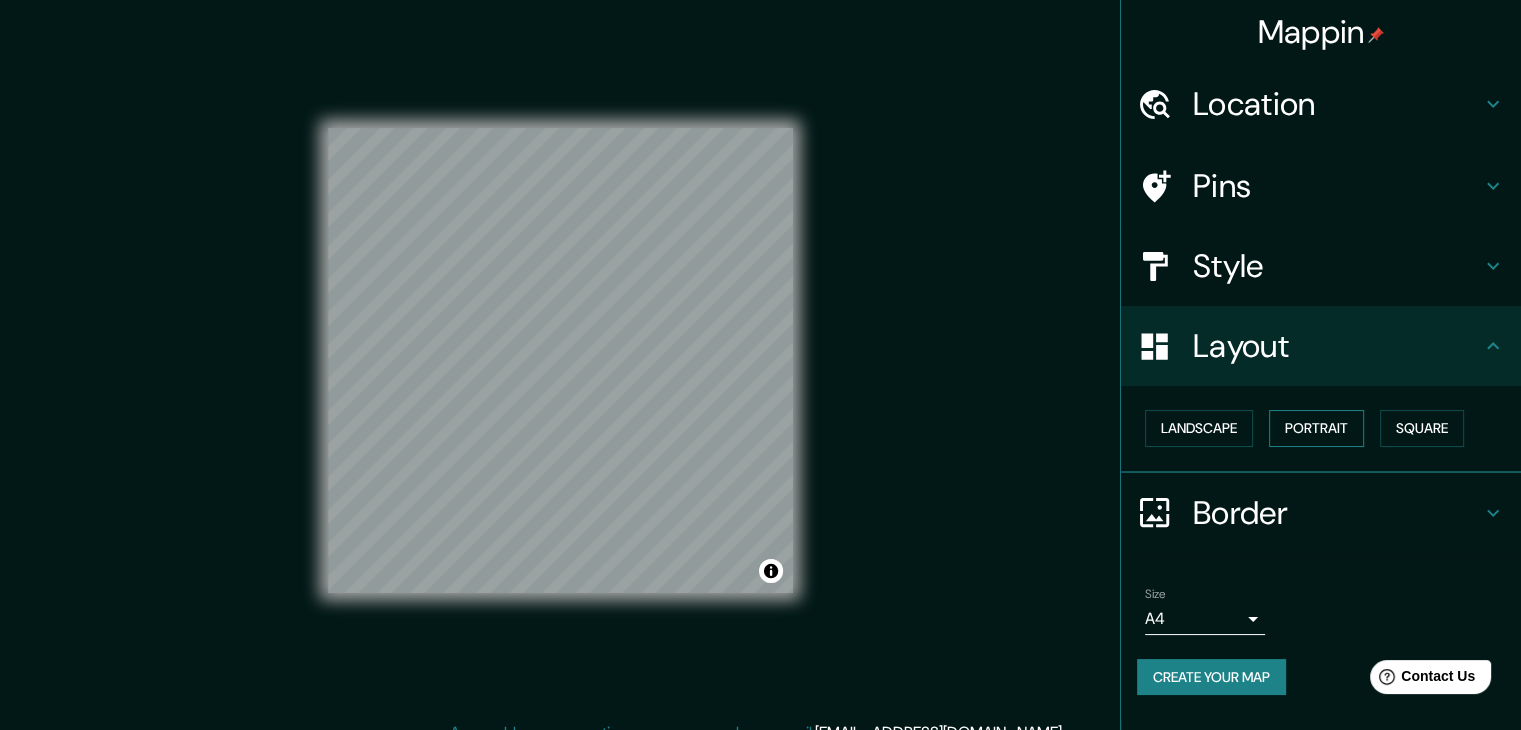 click on "Portrait" at bounding box center (1316, 428) 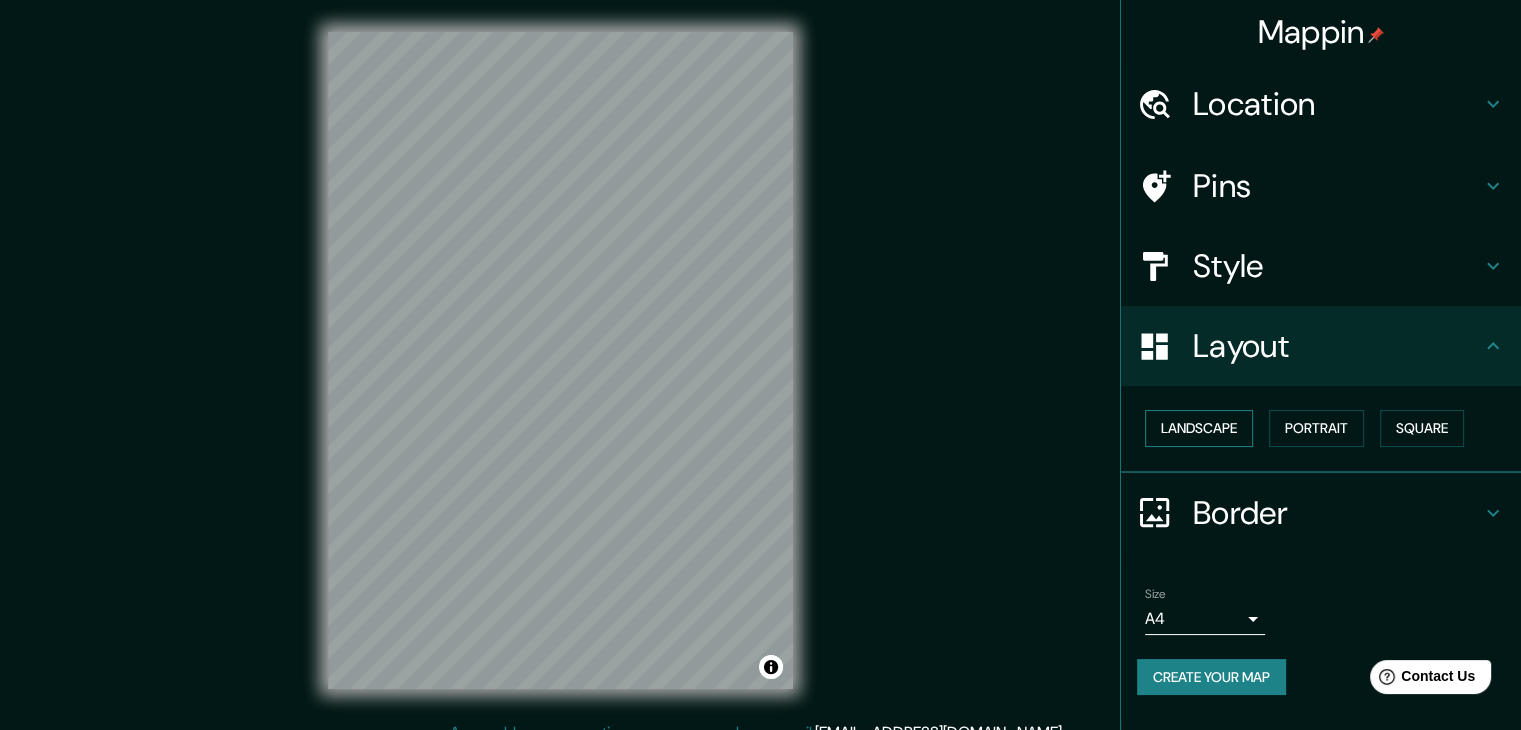 click on "Landscape" at bounding box center [1199, 428] 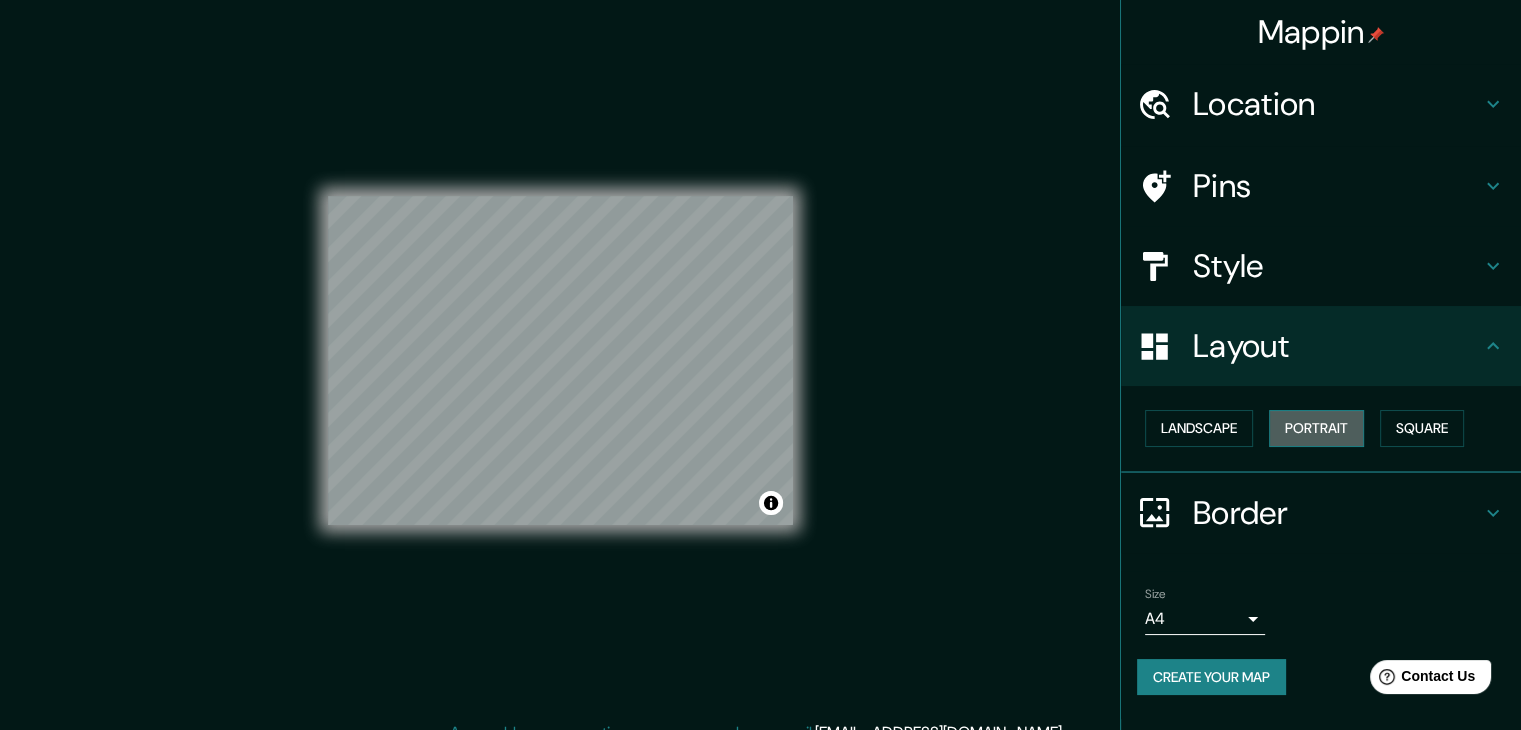 click on "Portrait" at bounding box center (1316, 428) 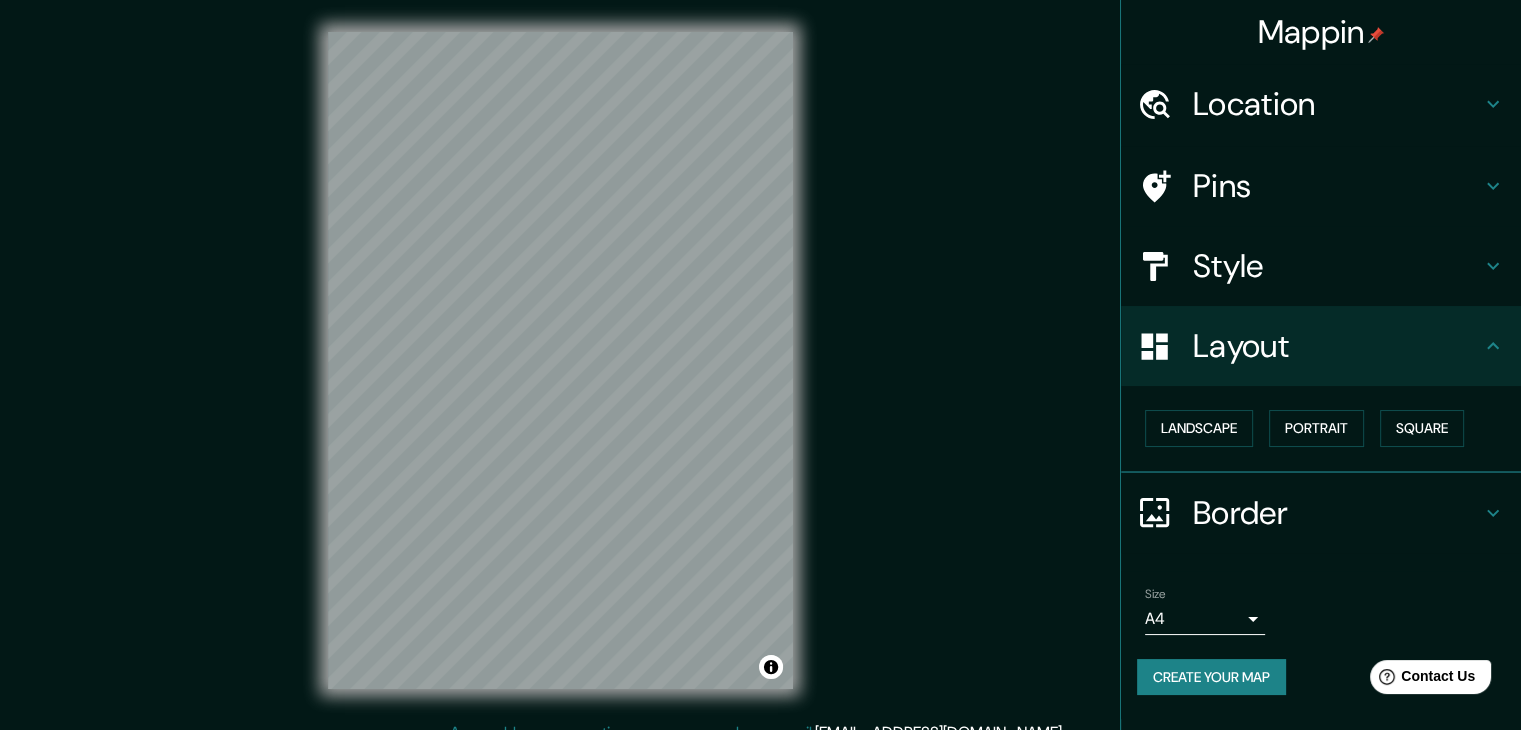 click on "Border" at bounding box center (1337, 513) 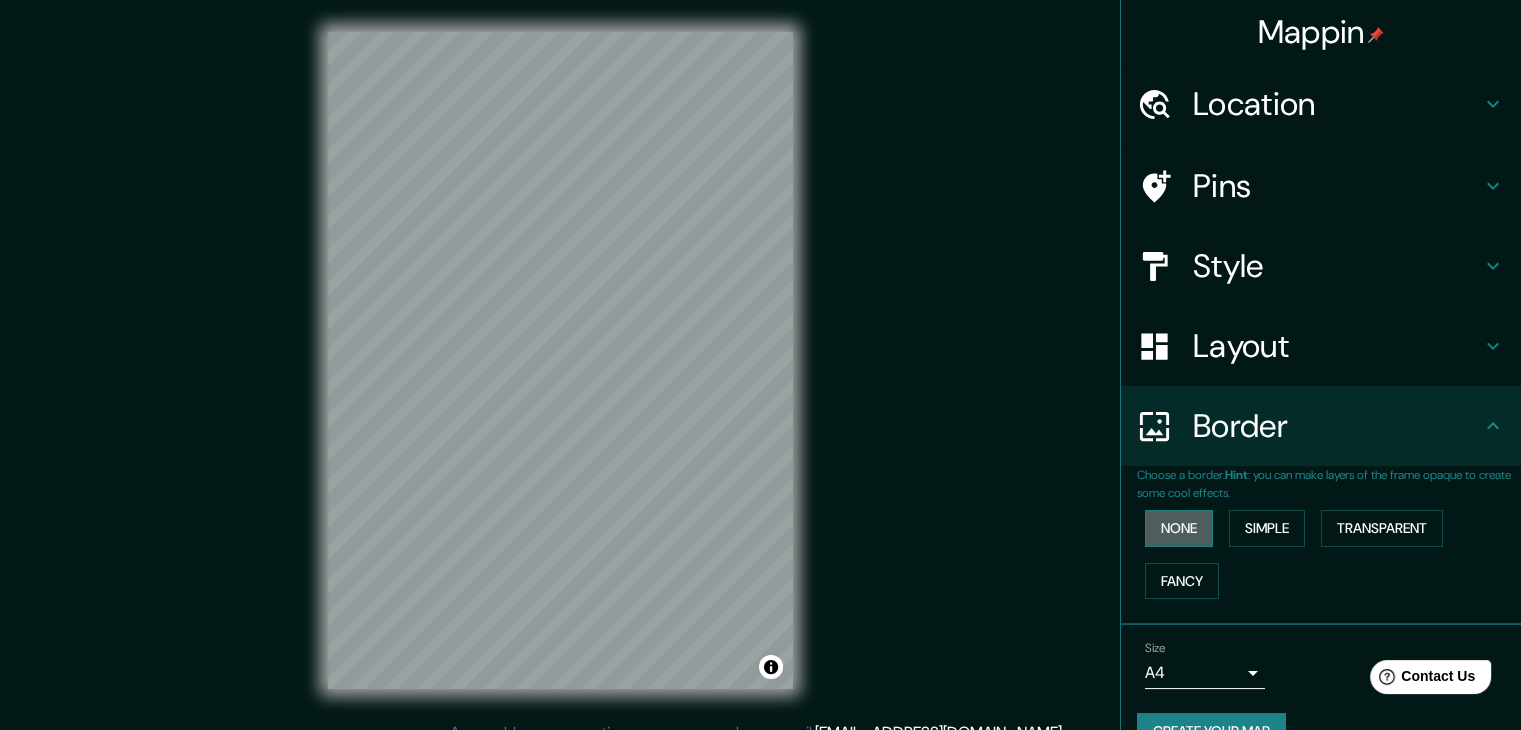 click on "None" at bounding box center (1179, 528) 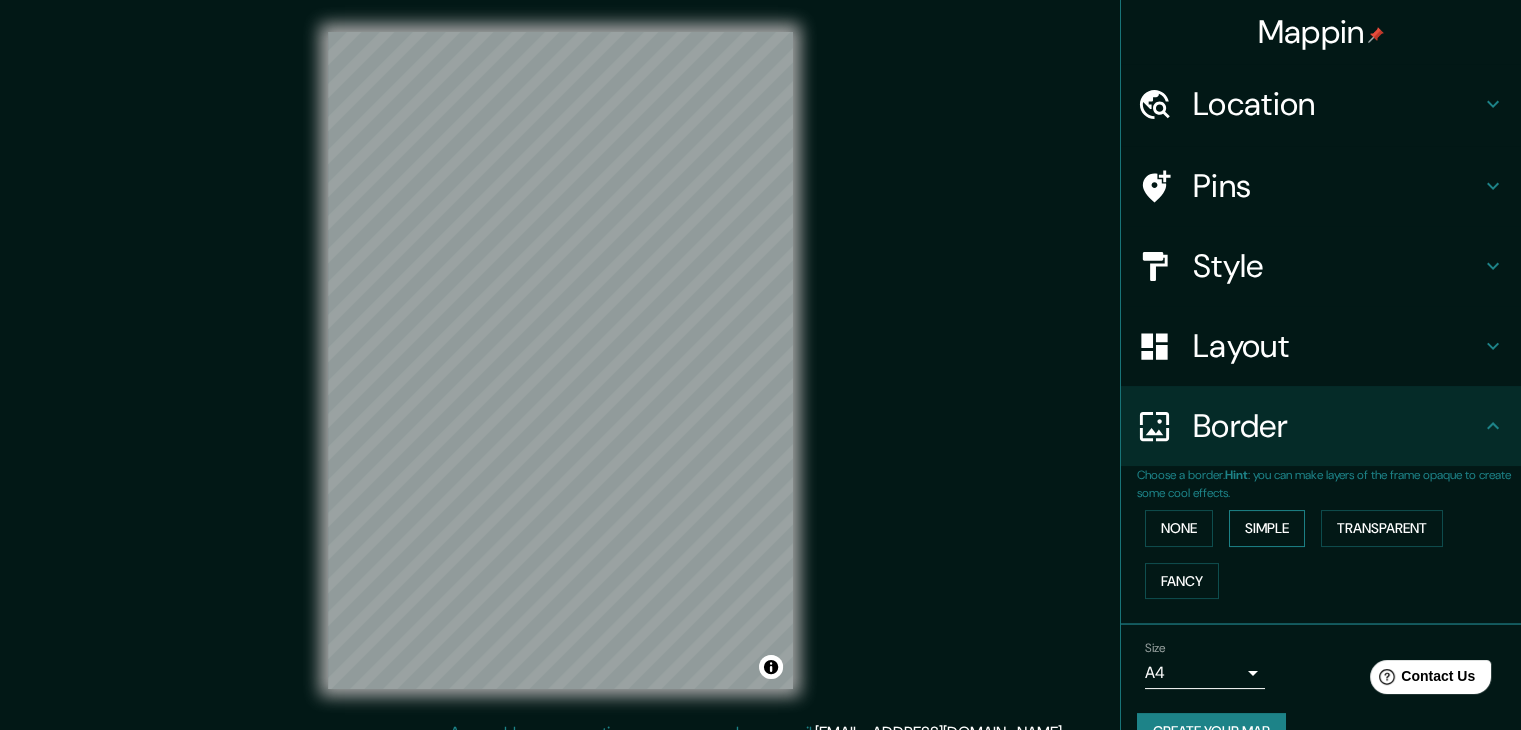 click on "Simple" at bounding box center [1267, 528] 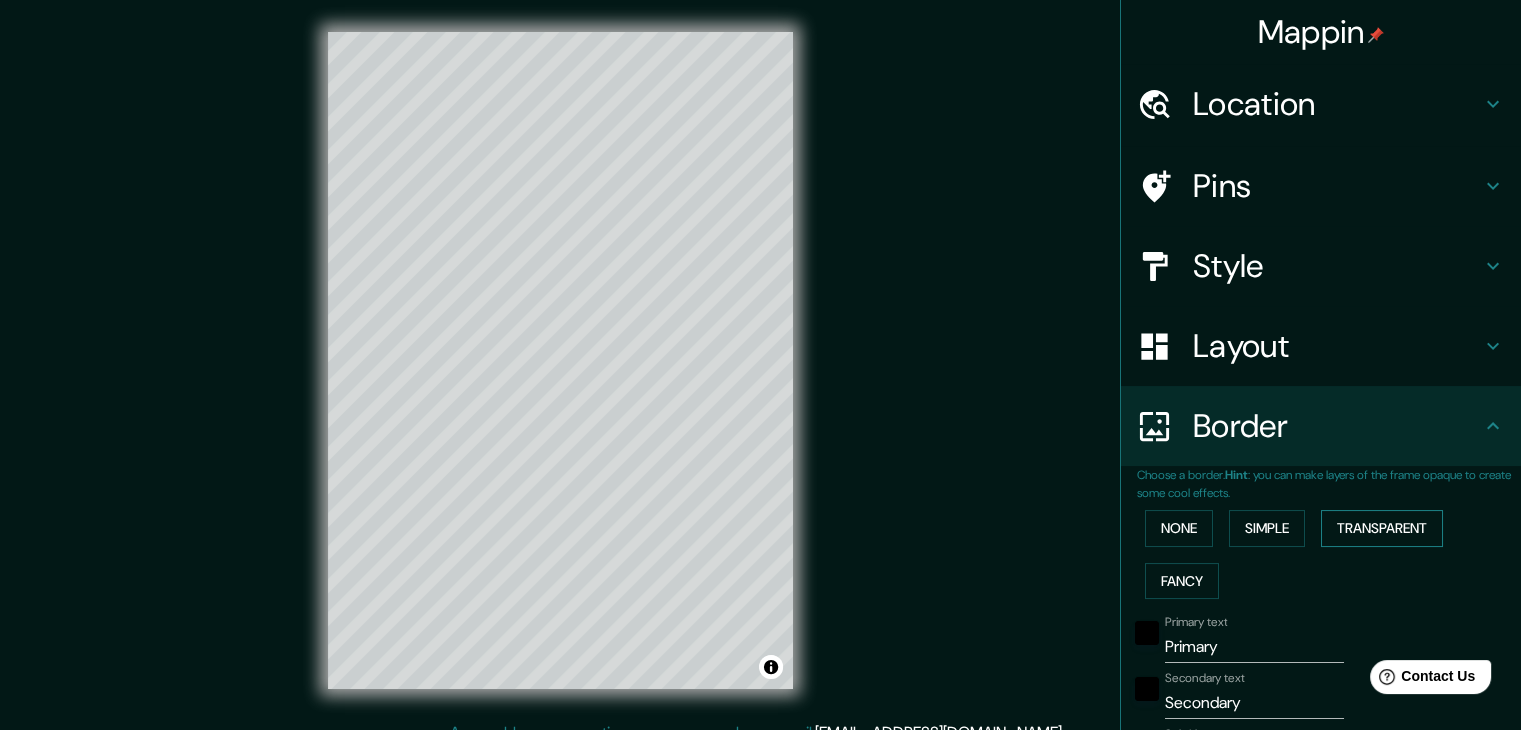 click on "Transparent" at bounding box center [1382, 528] 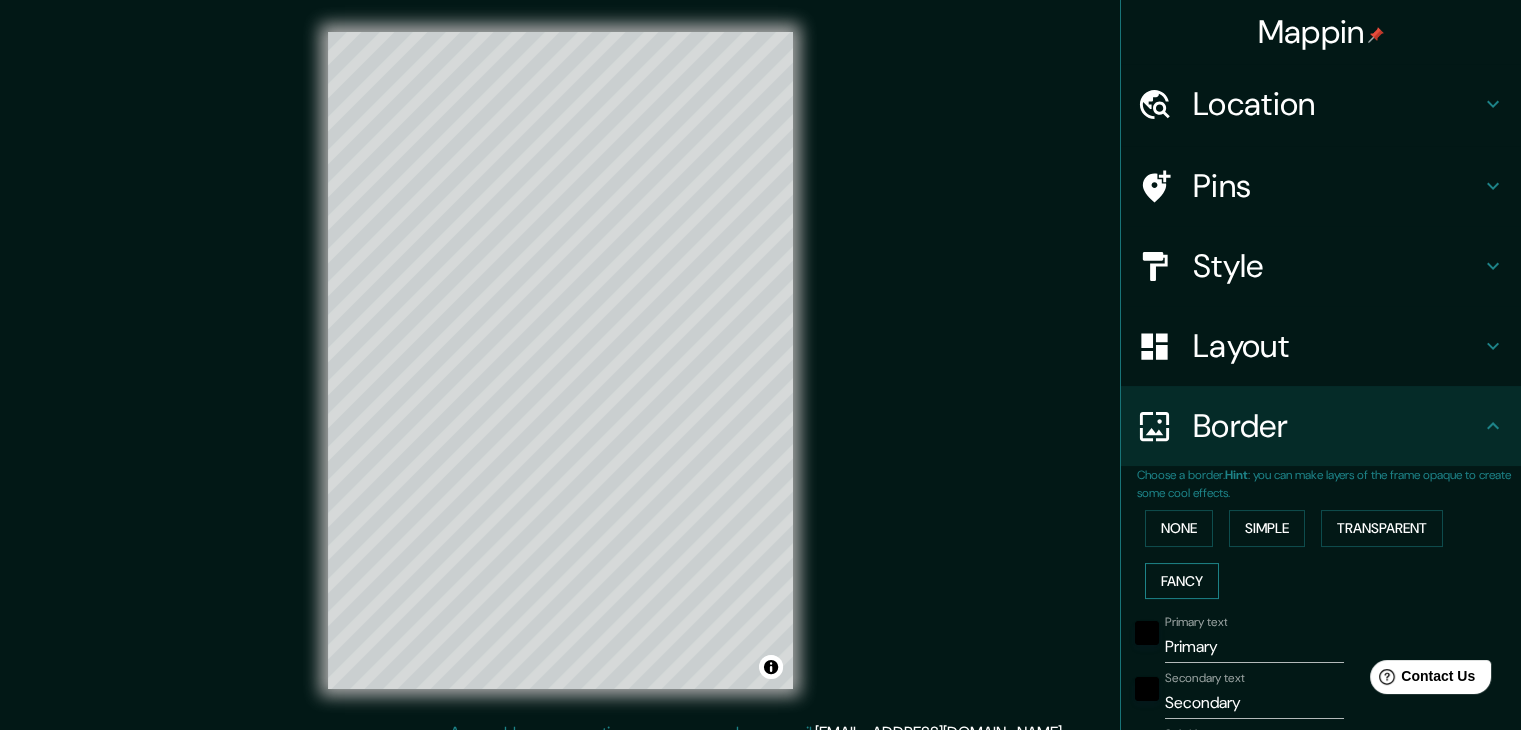 click on "Fancy" at bounding box center [1182, 581] 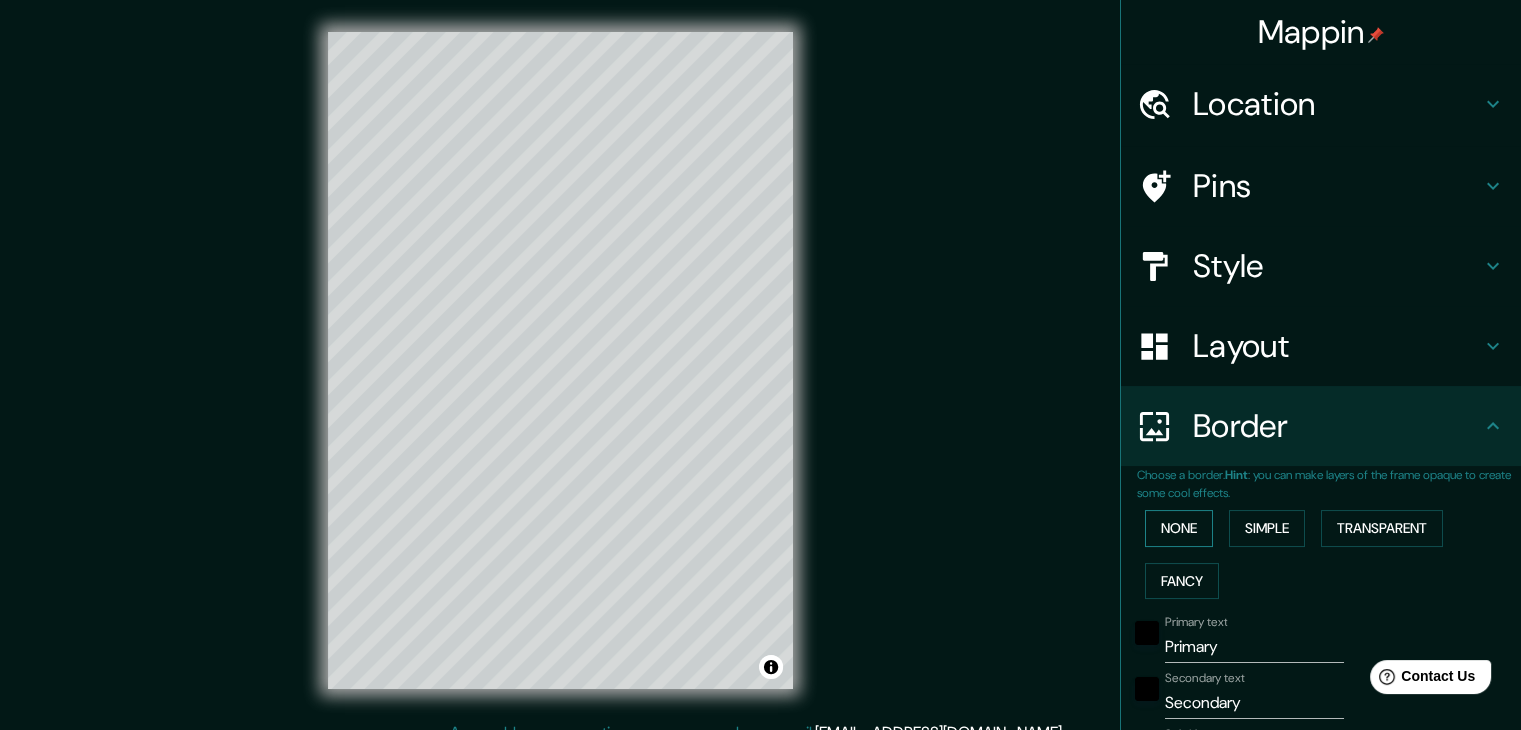 click on "None" at bounding box center (1179, 528) 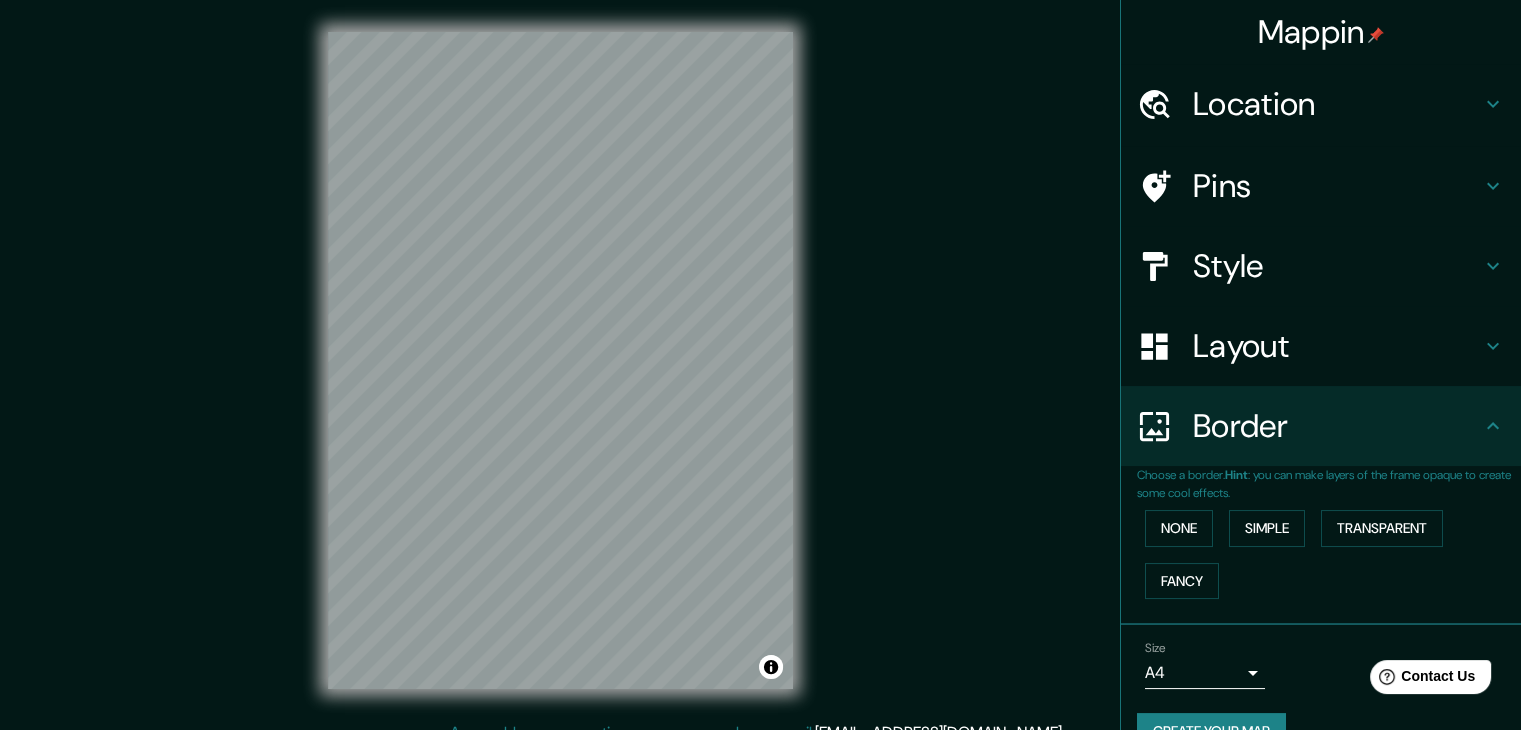 scroll, scrollTop: 0, scrollLeft: 0, axis: both 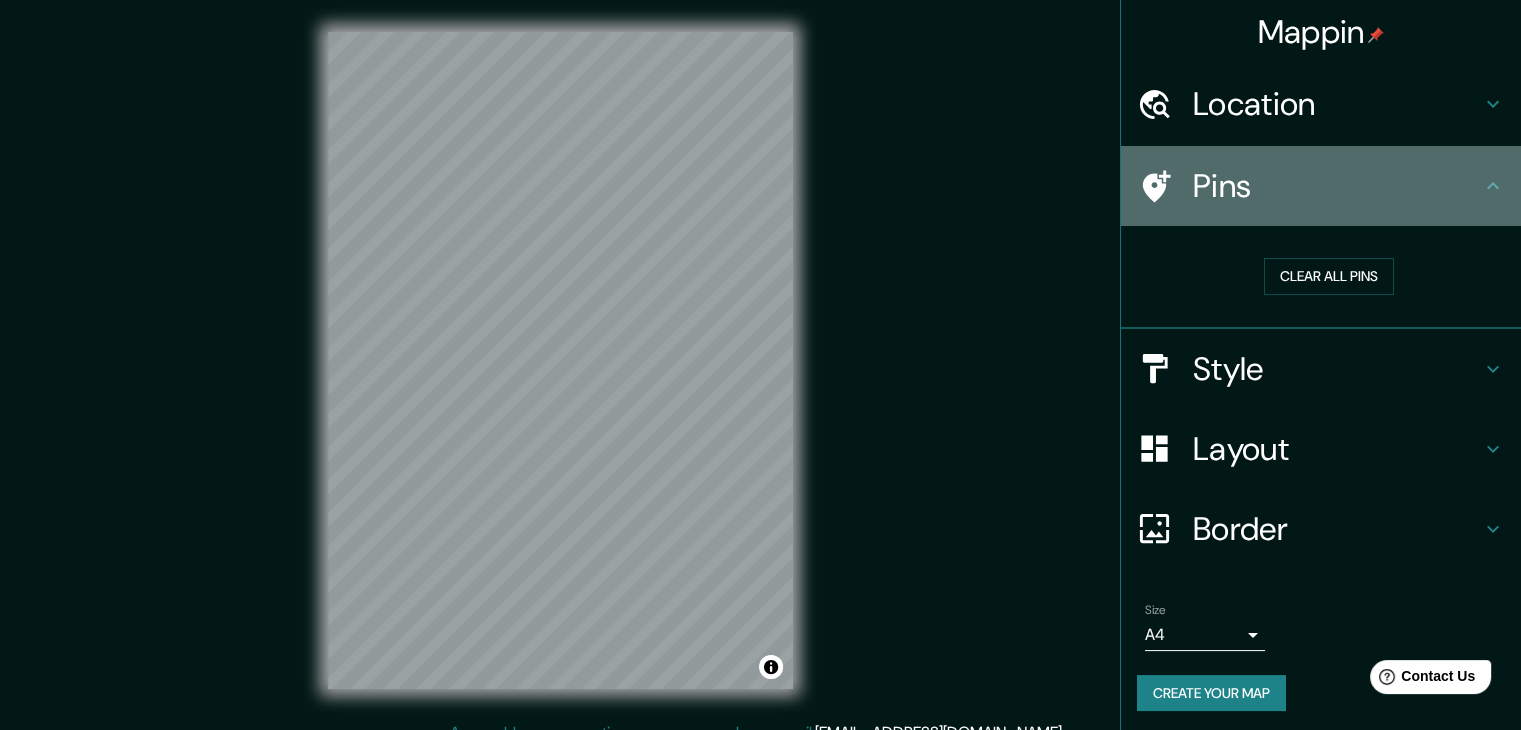 click on "Pins" at bounding box center (1337, 186) 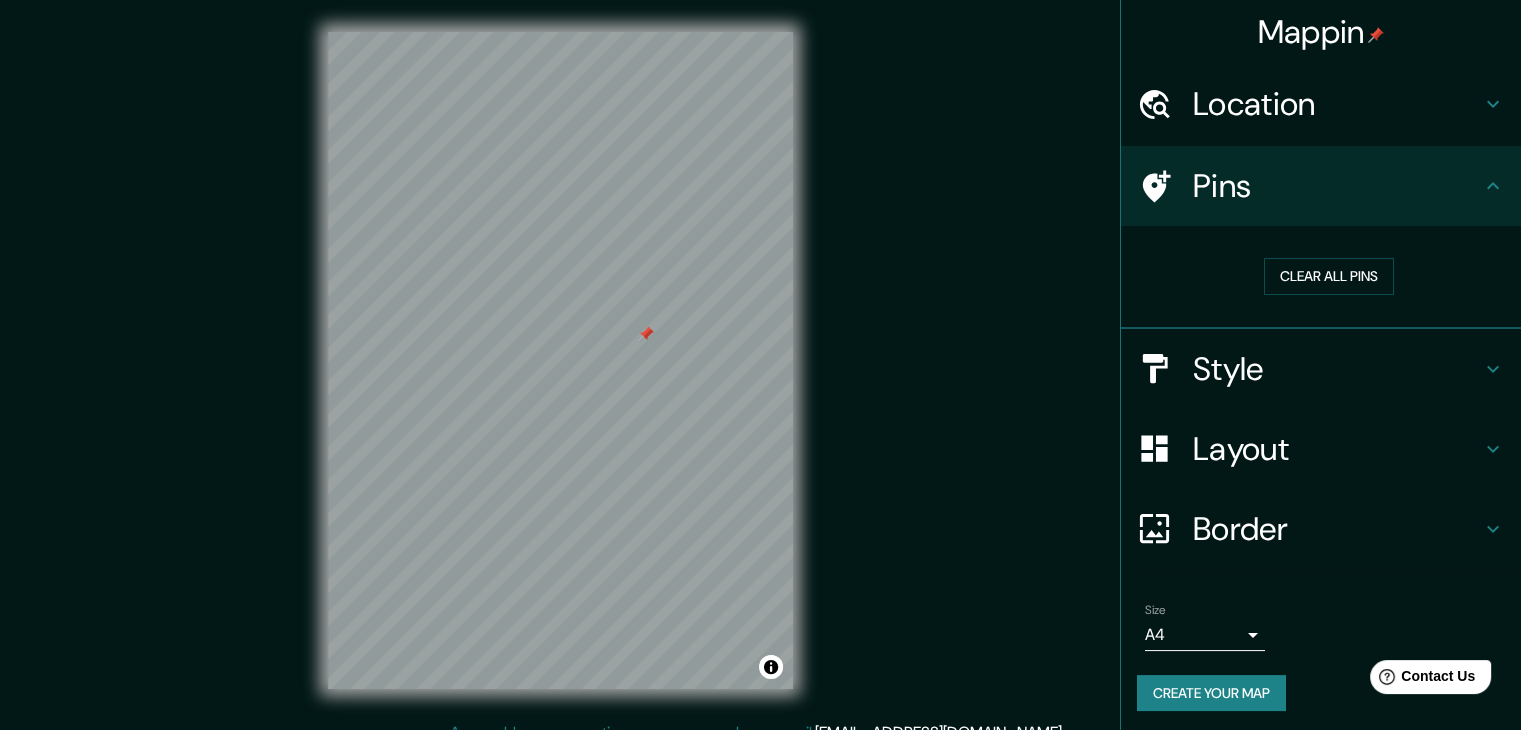 drag, startPoint x: 1224, startPoint y: 179, endPoint x: 1153, endPoint y: 243, distance: 95.587654 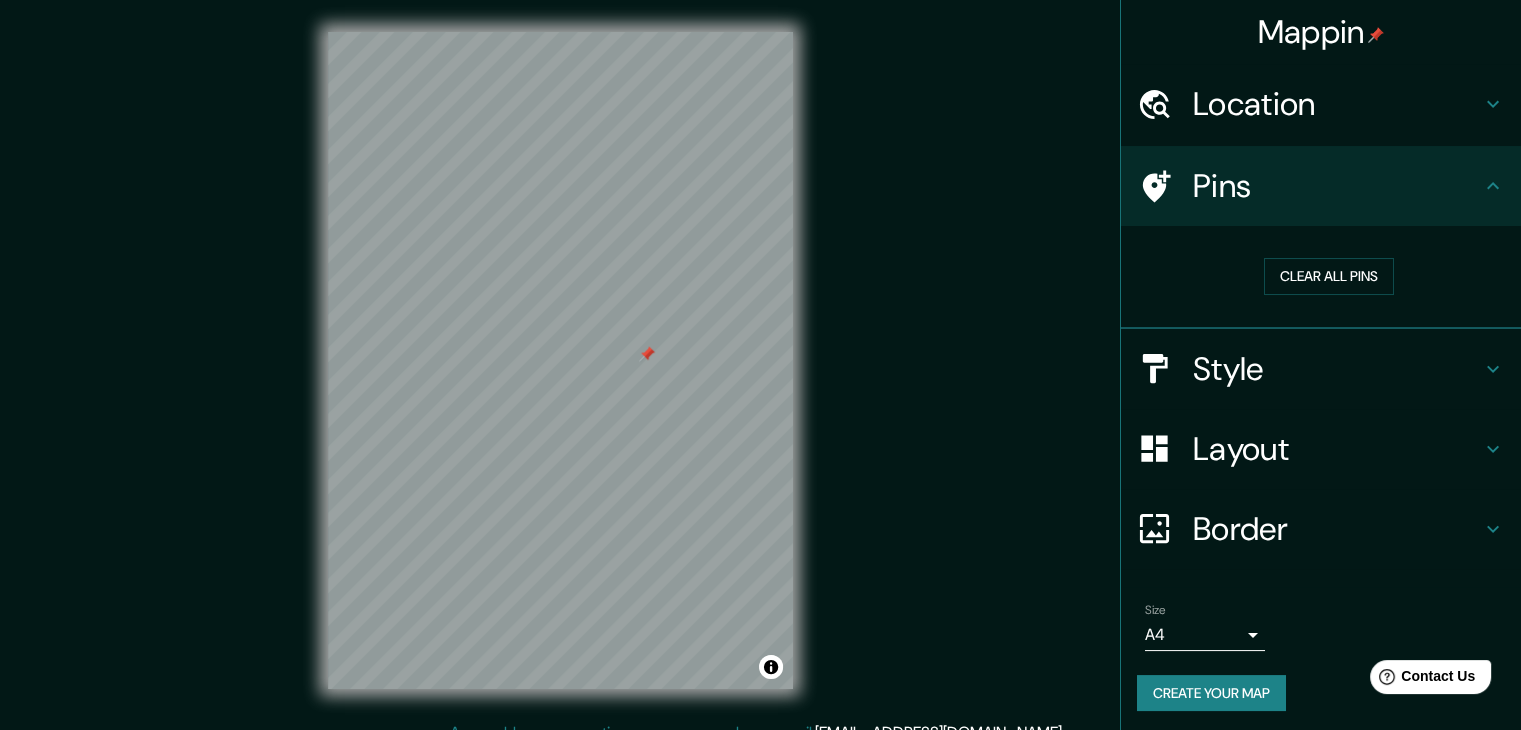 drag, startPoint x: 646, startPoint y: 337, endPoint x: 647, endPoint y: 357, distance: 20.024984 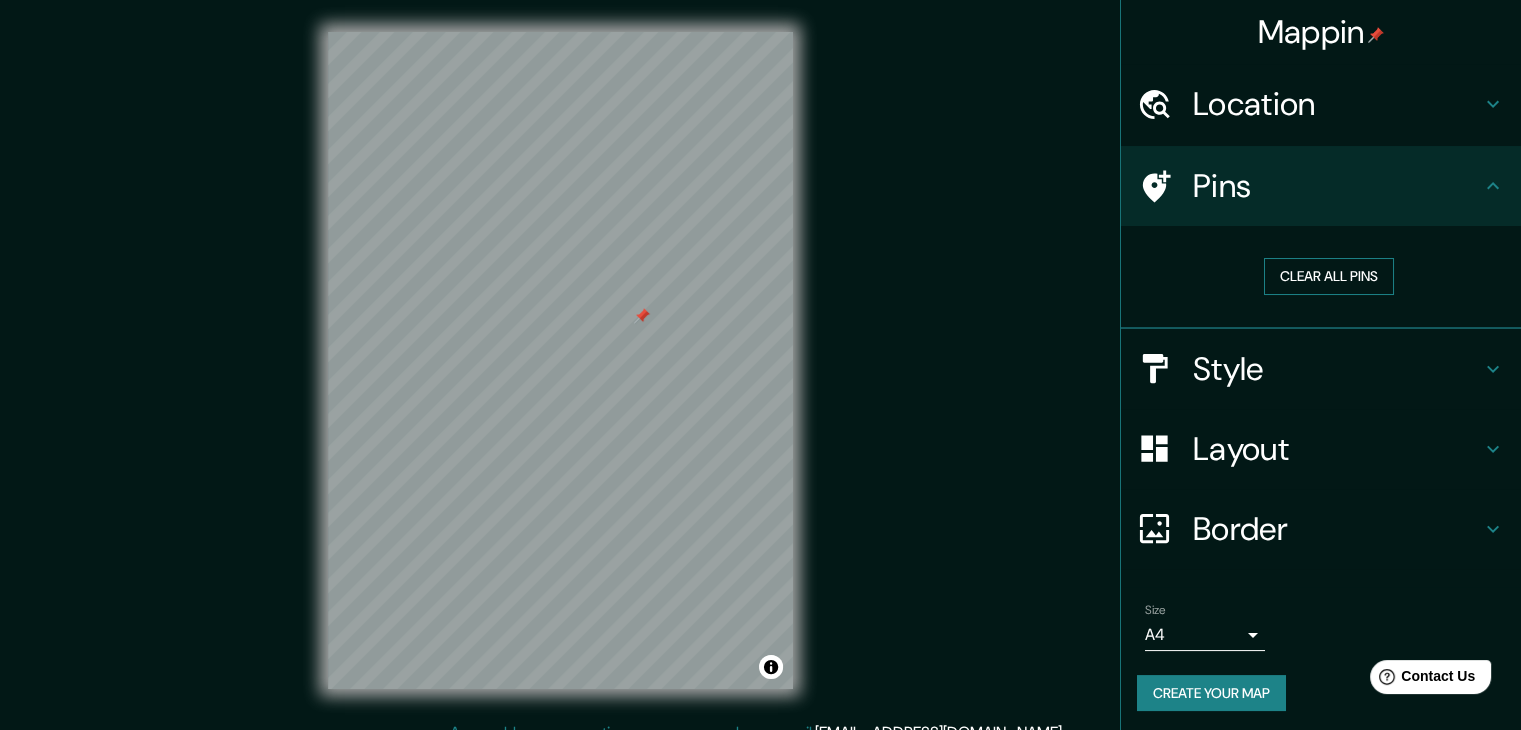 click on "Clear all pins" at bounding box center [1329, 276] 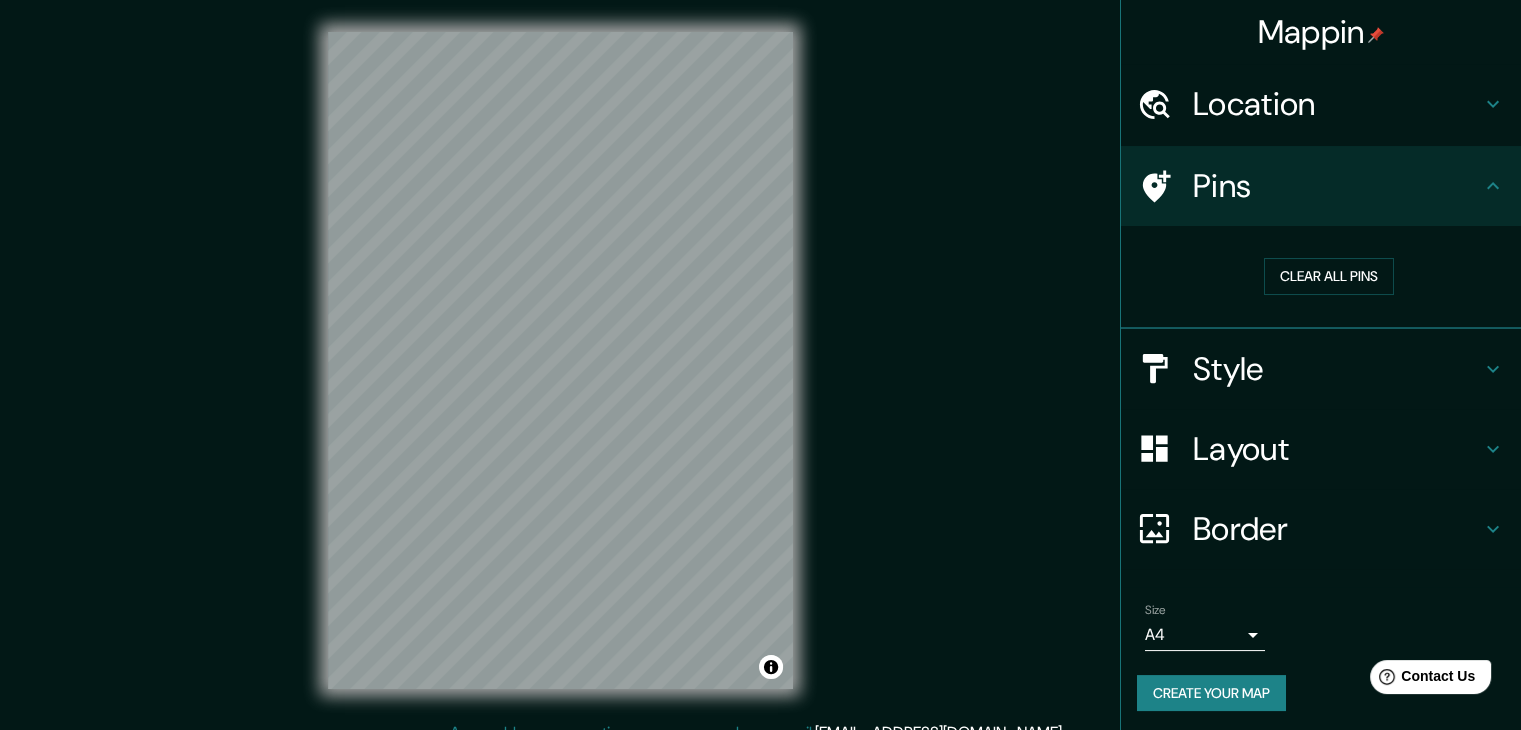 click on "Style" at bounding box center (1337, 369) 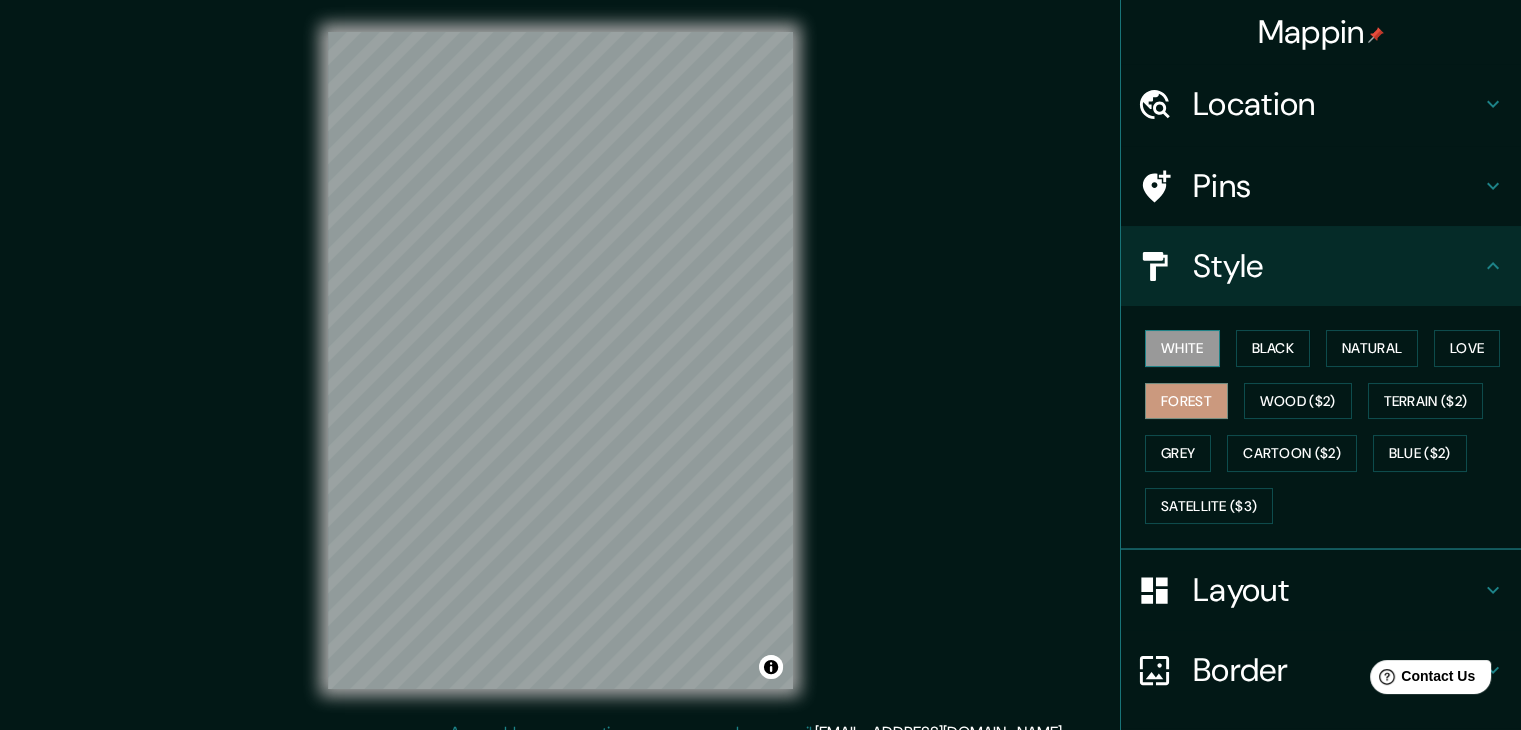 click on "White" at bounding box center (1182, 348) 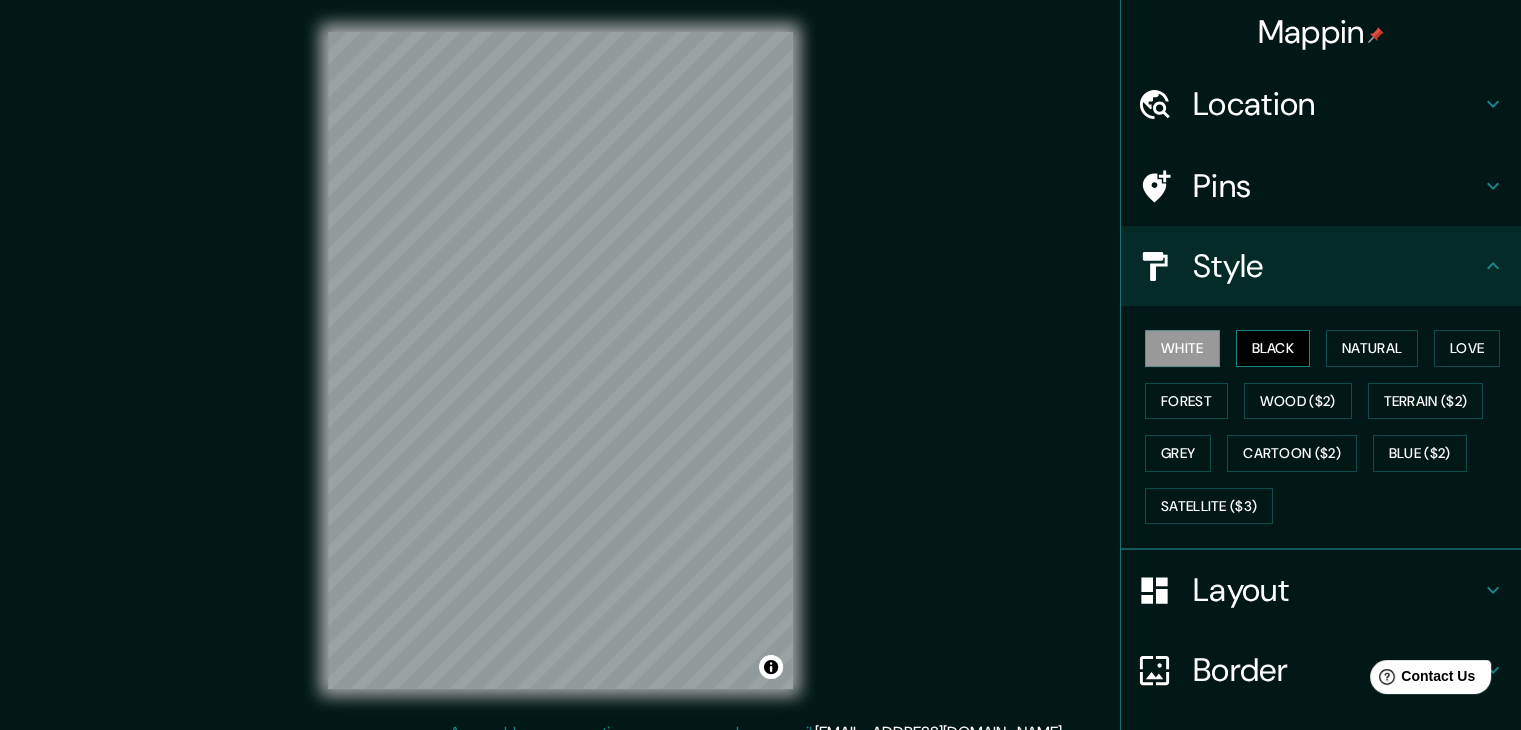 click on "Black" at bounding box center [1273, 348] 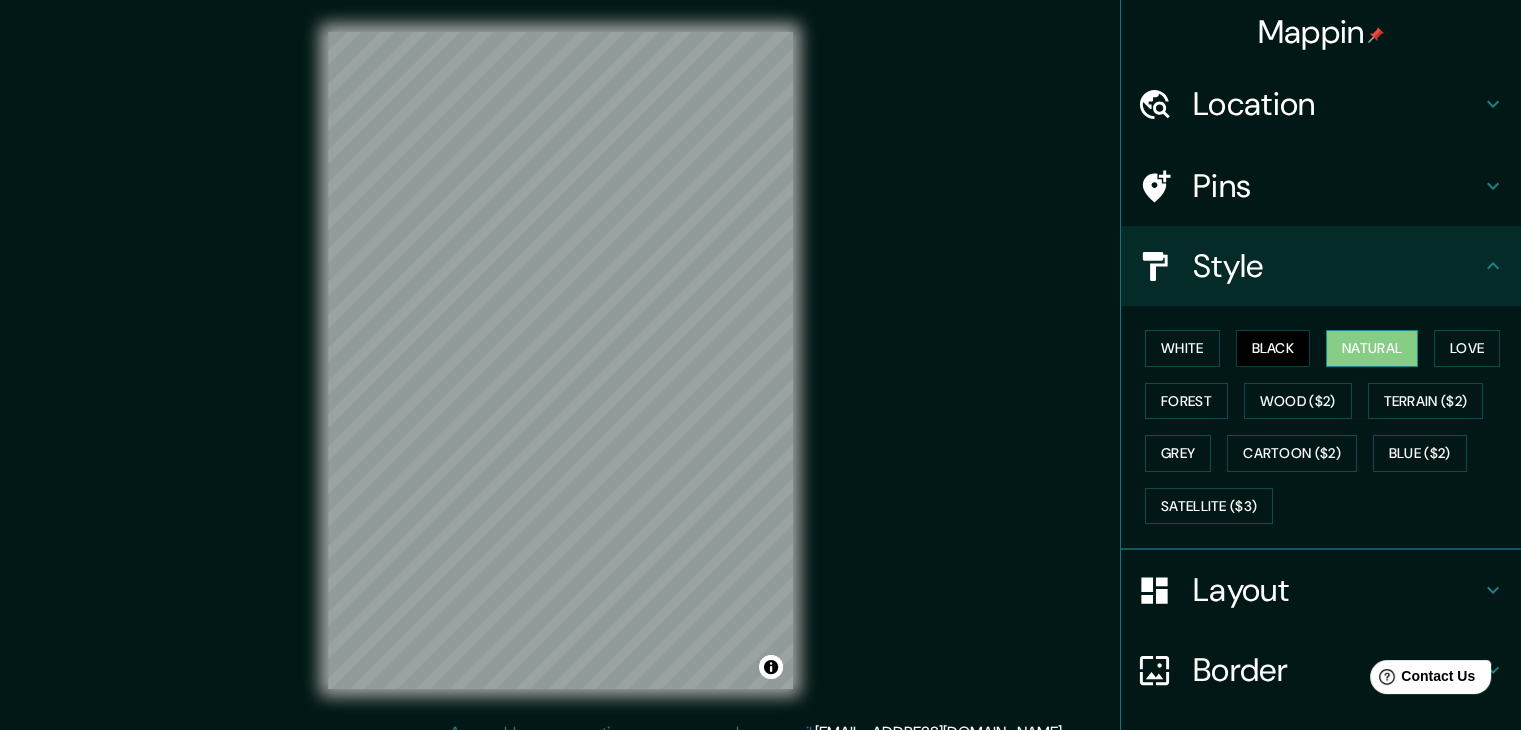 click on "Natural" at bounding box center (1372, 348) 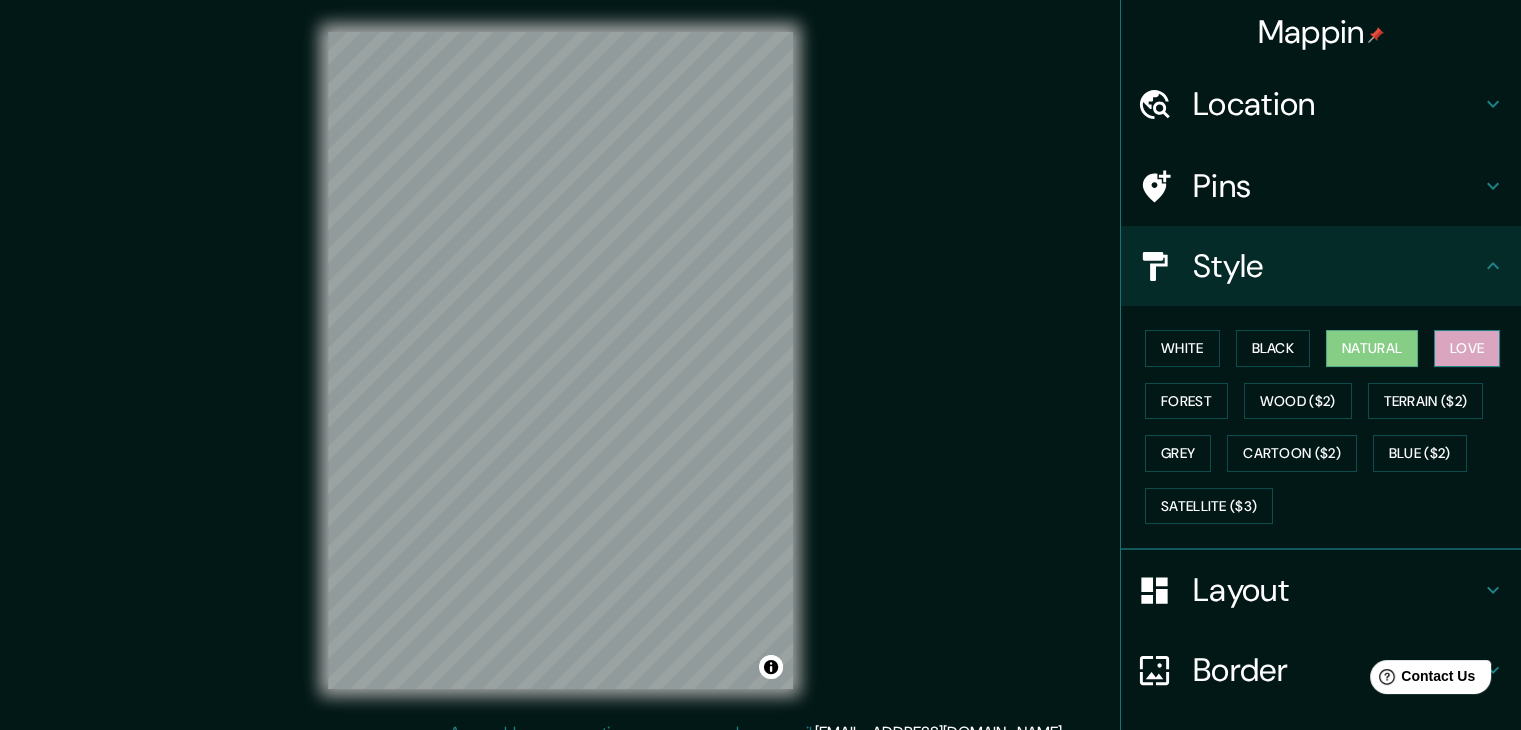 click on "Love" at bounding box center [1467, 348] 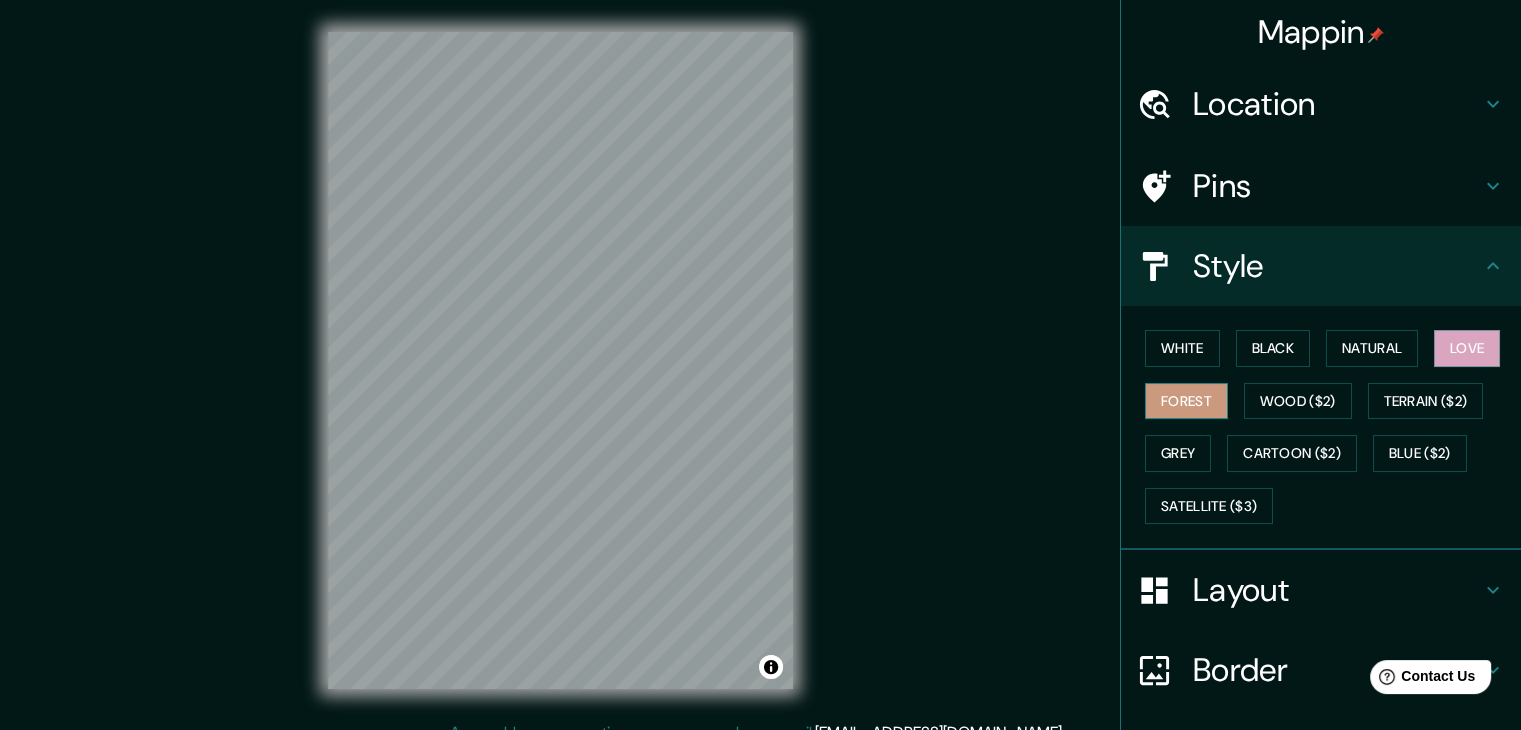 click on "Forest" at bounding box center [1186, 401] 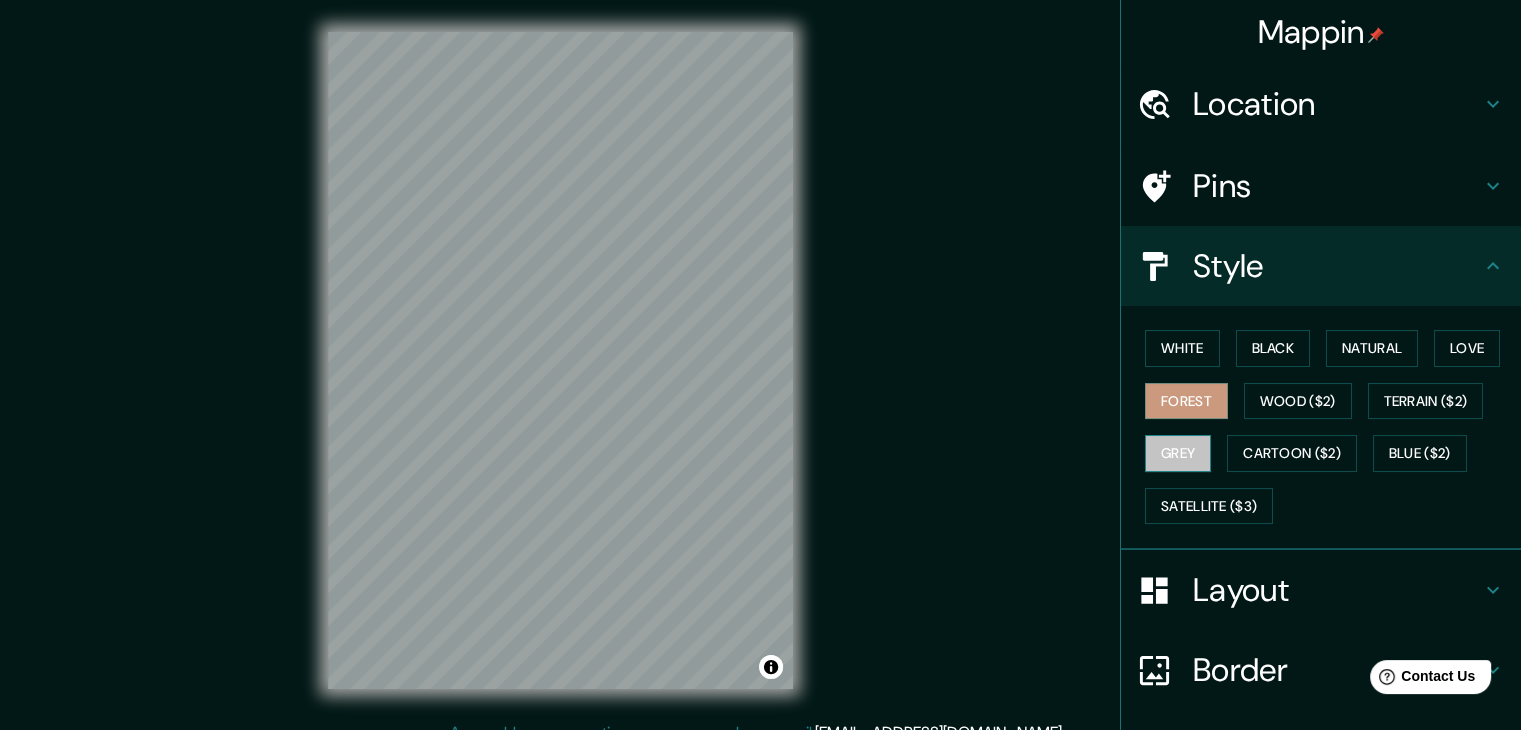 click on "Grey" at bounding box center [1178, 453] 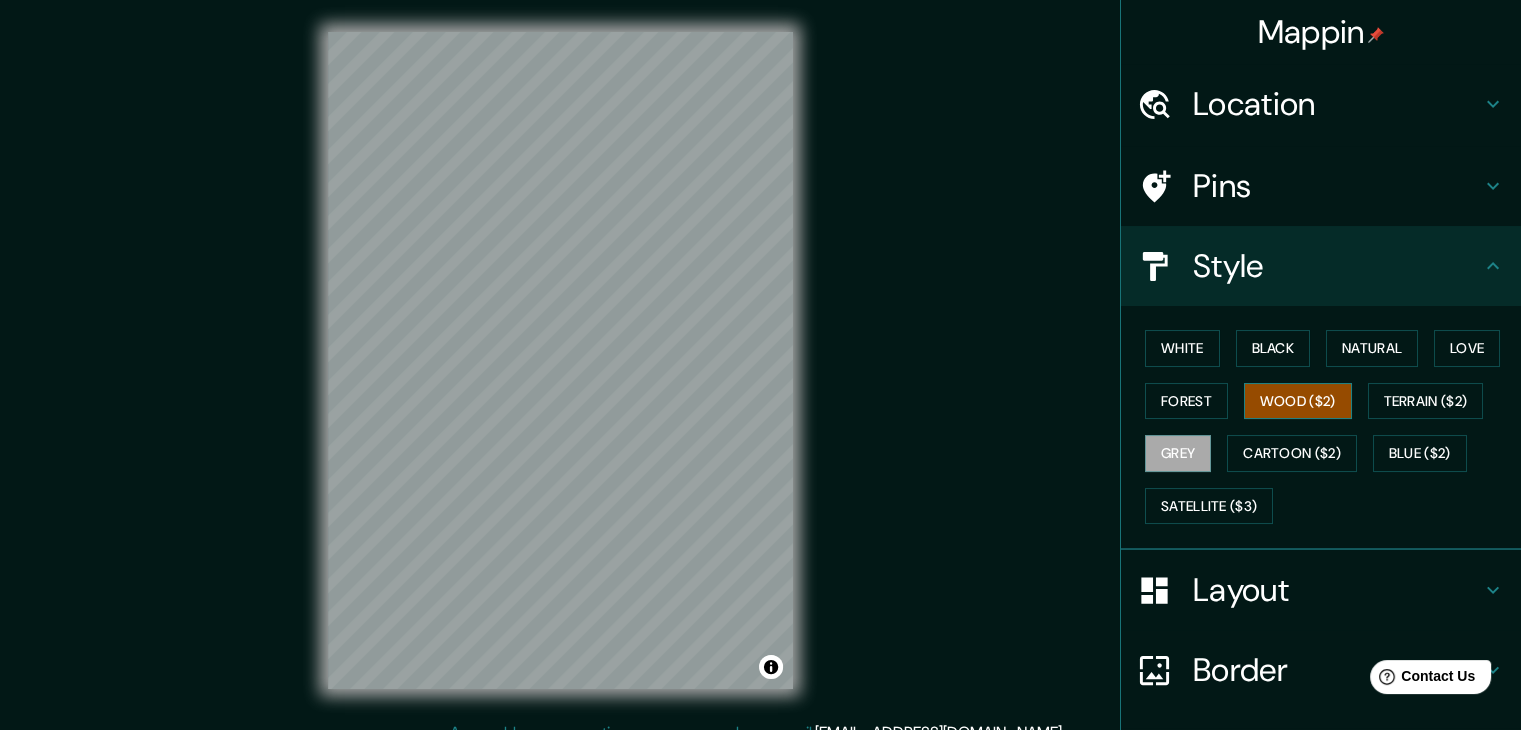 click on "Wood ($2)" at bounding box center (1298, 401) 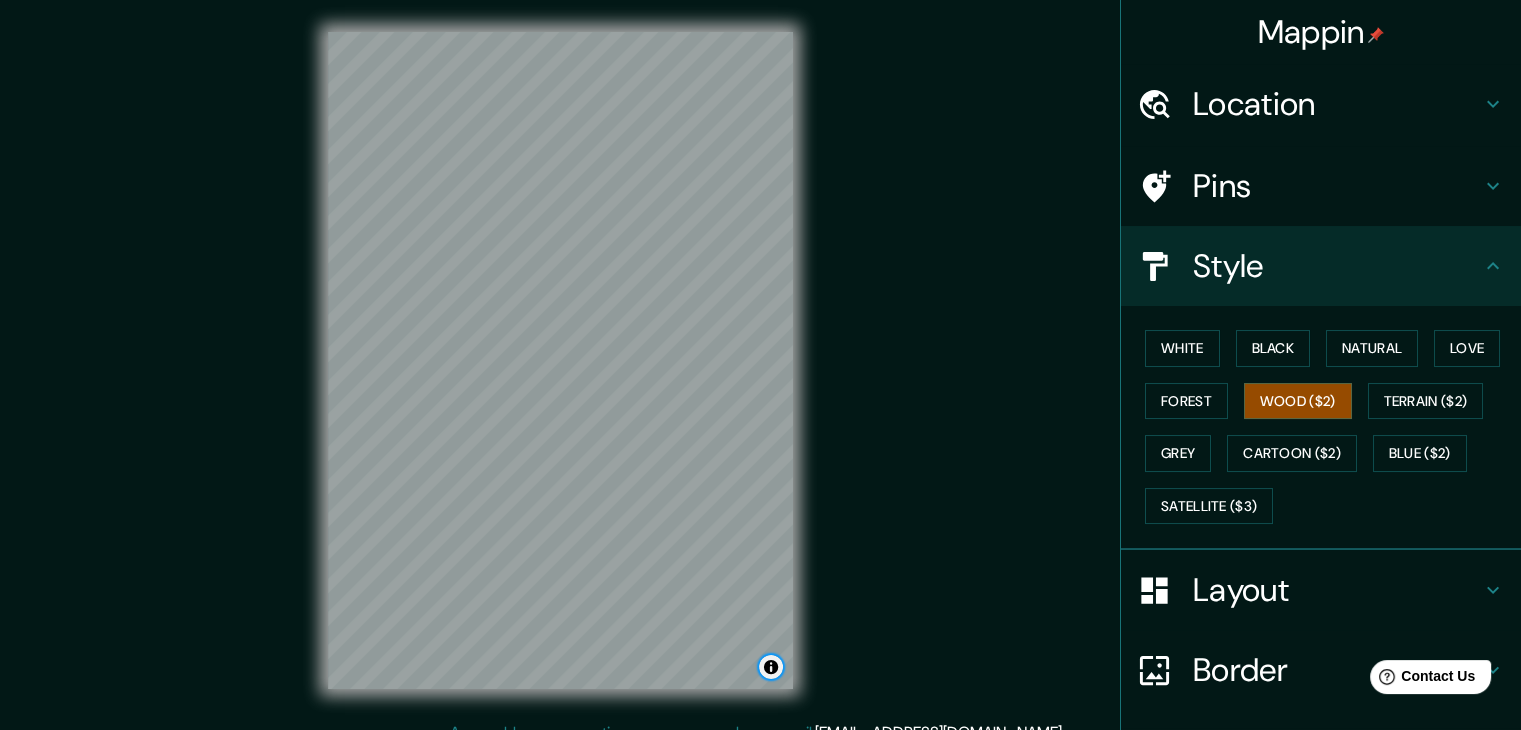 click at bounding box center (771, 667) 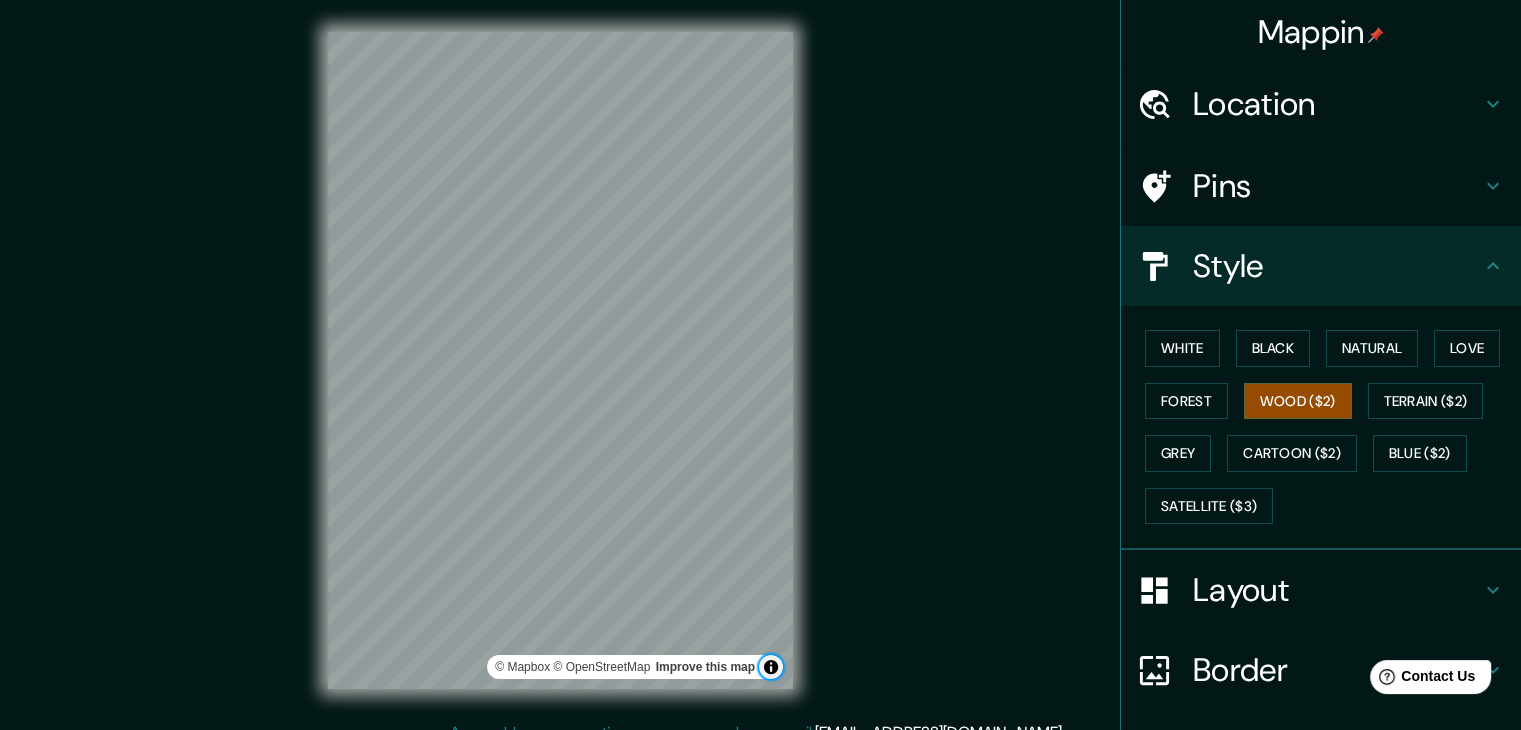click at bounding box center (771, 667) 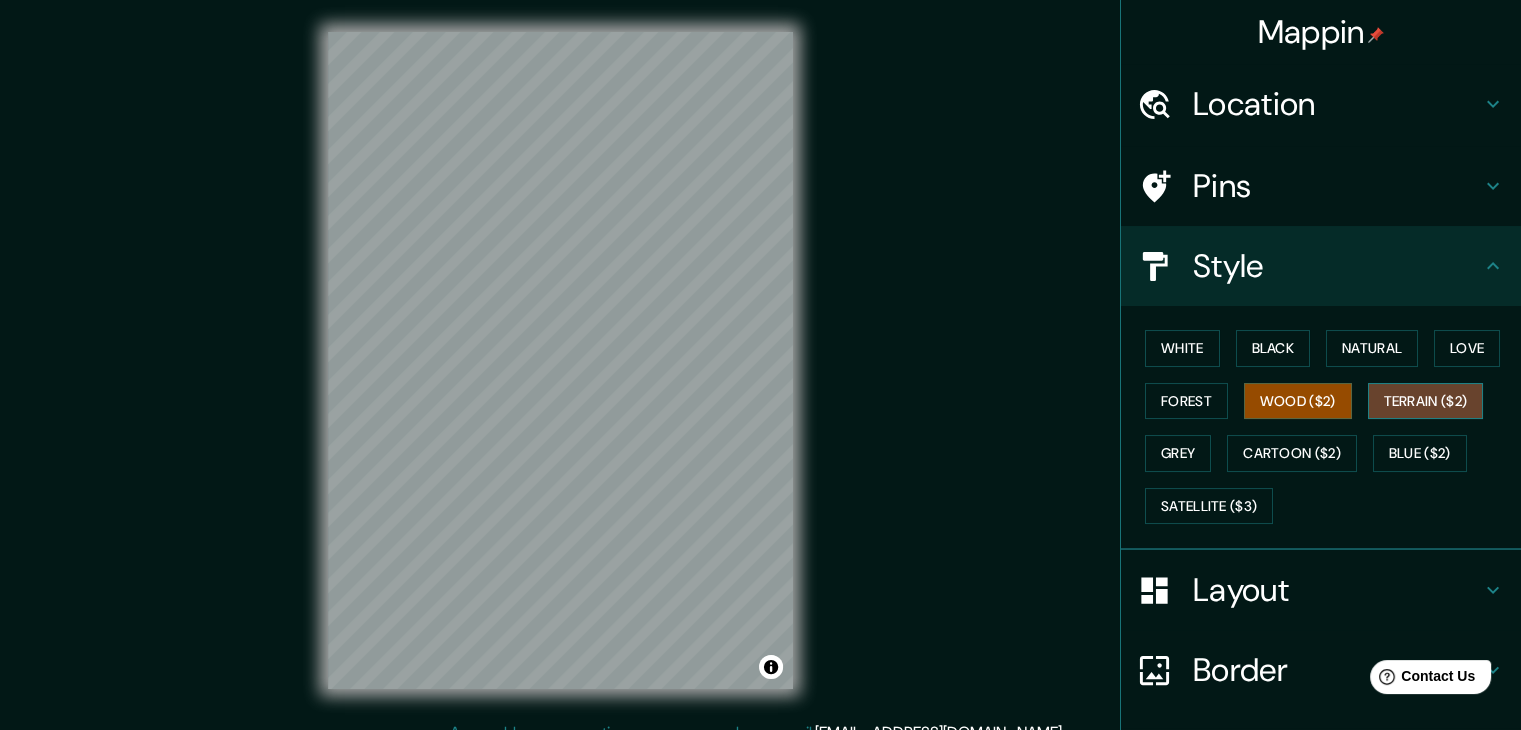 click on "Terrain ($2)" at bounding box center (1426, 401) 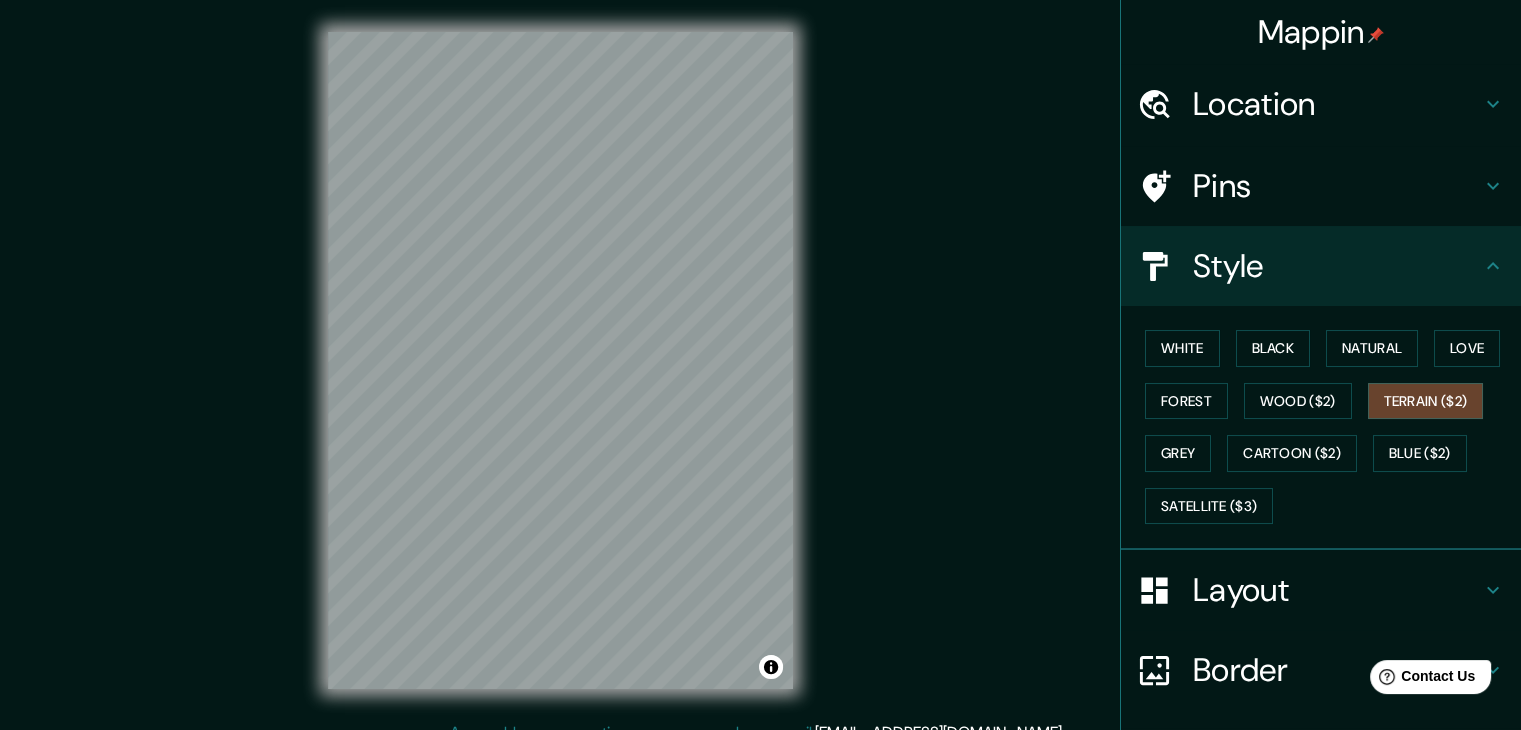 click on "White Black Natural Love Forest Wood ($2) Terrain ($2) Grey Cartoon ($2) Blue ($2) Satellite ($3)" at bounding box center [1329, 427] 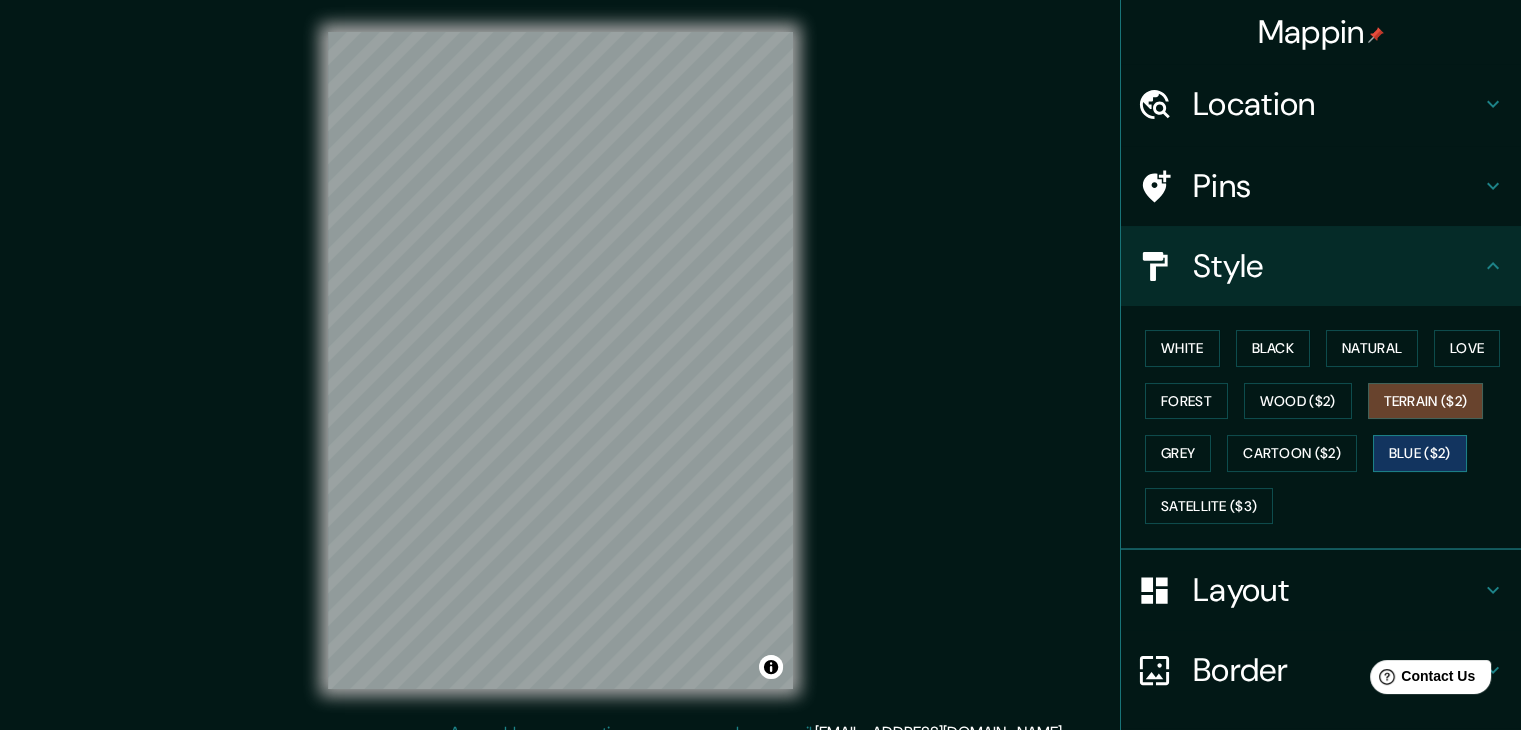 click on "Blue ($2)" at bounding box center (1420, 453) 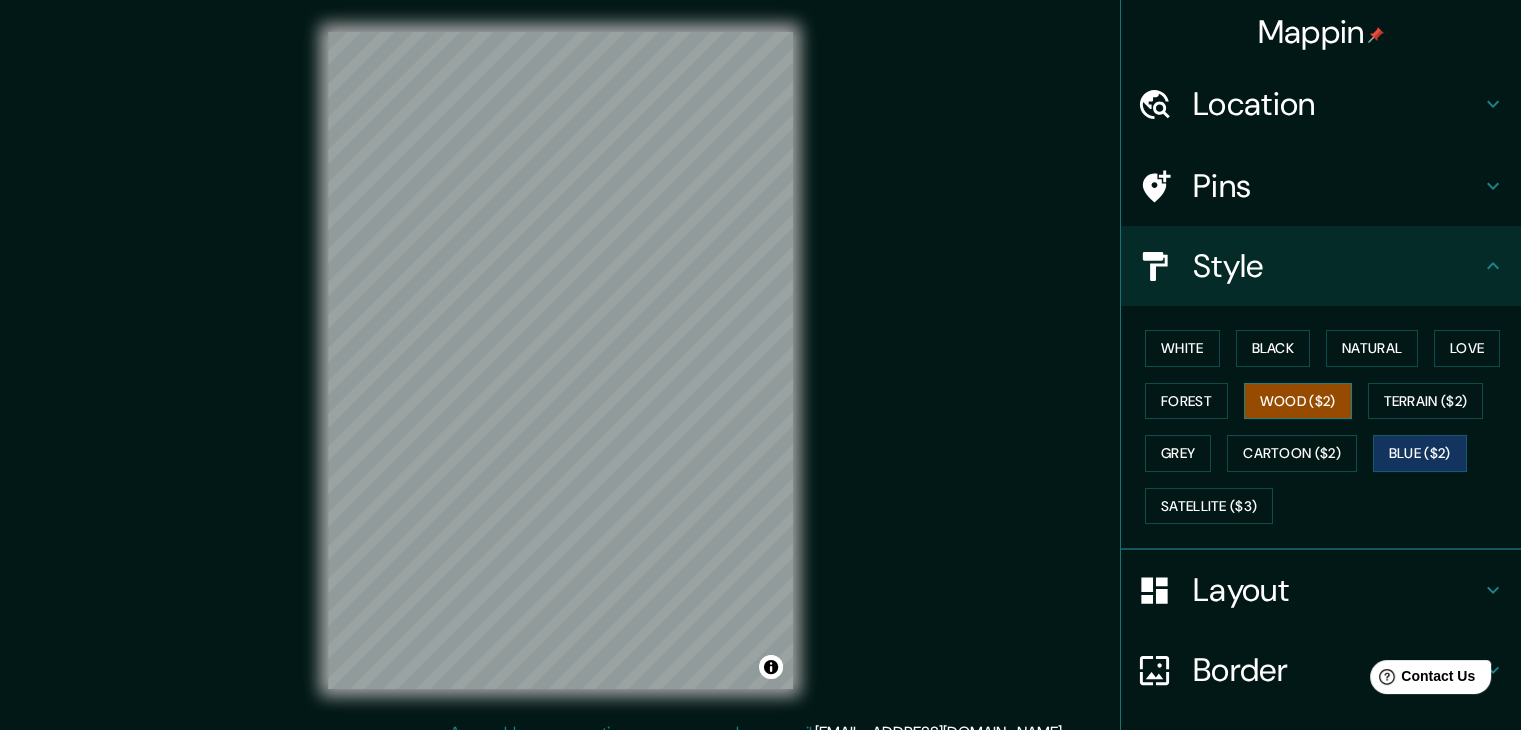drag, startPoint x: 1300, startPoint y: 394, endPoint x: 1256, endPoint y: 390, distance: 44.181442 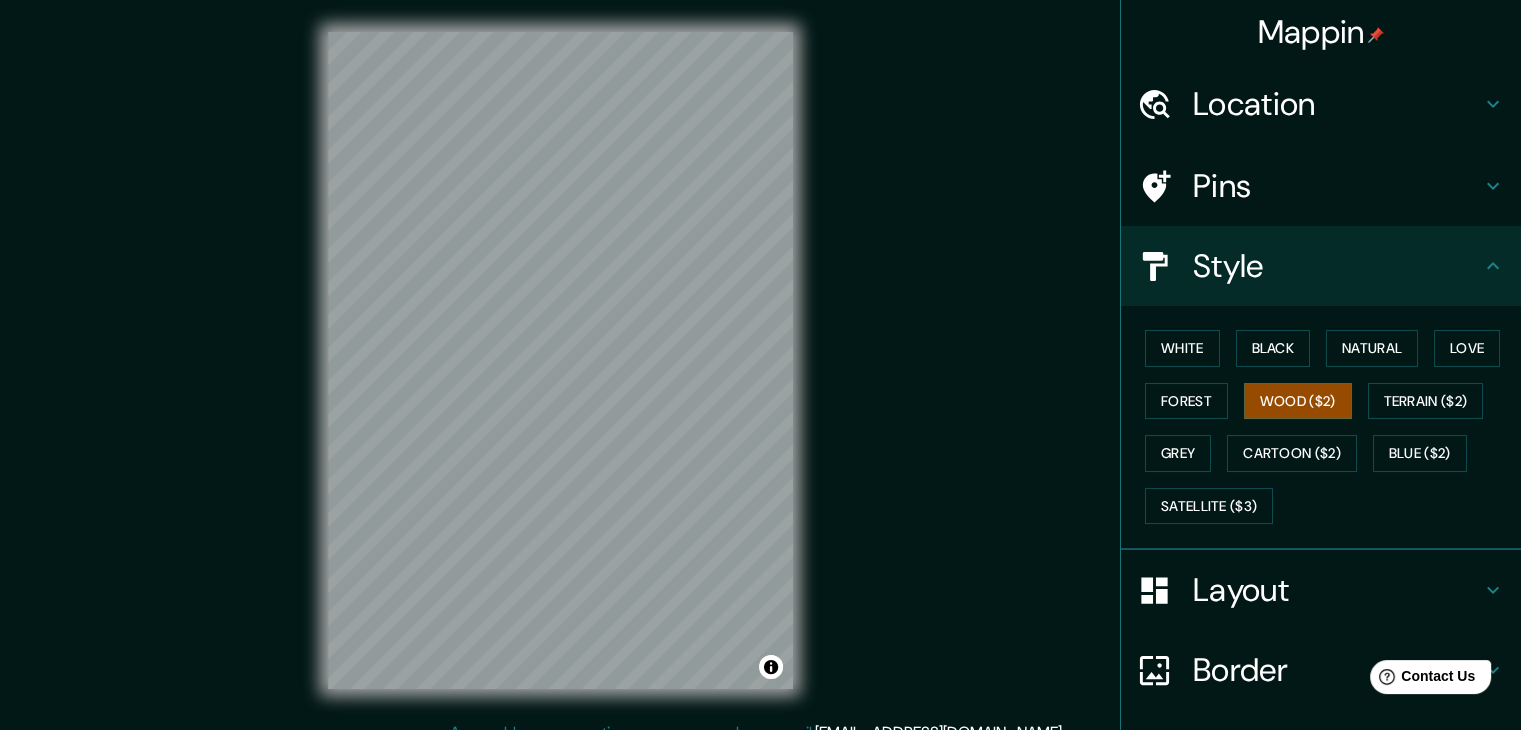click on "White Black Natural Love Forest Wood ($2) Terrain ($2) Grey Cartoon ($2) Blue ($2) Satellite ($3)" at bounding box center [1321, 428] 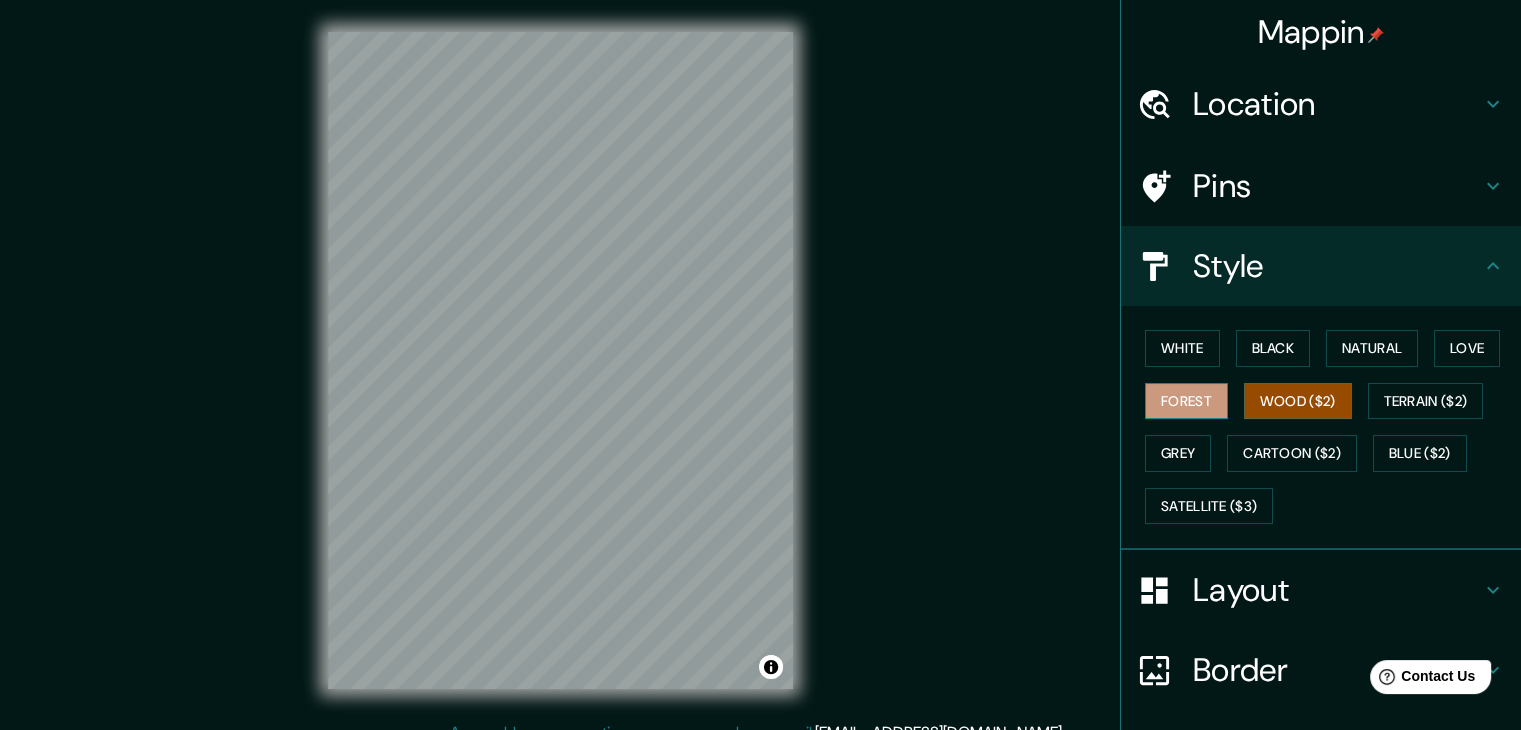 click on "Forest" at bounding box center [1186, 401] 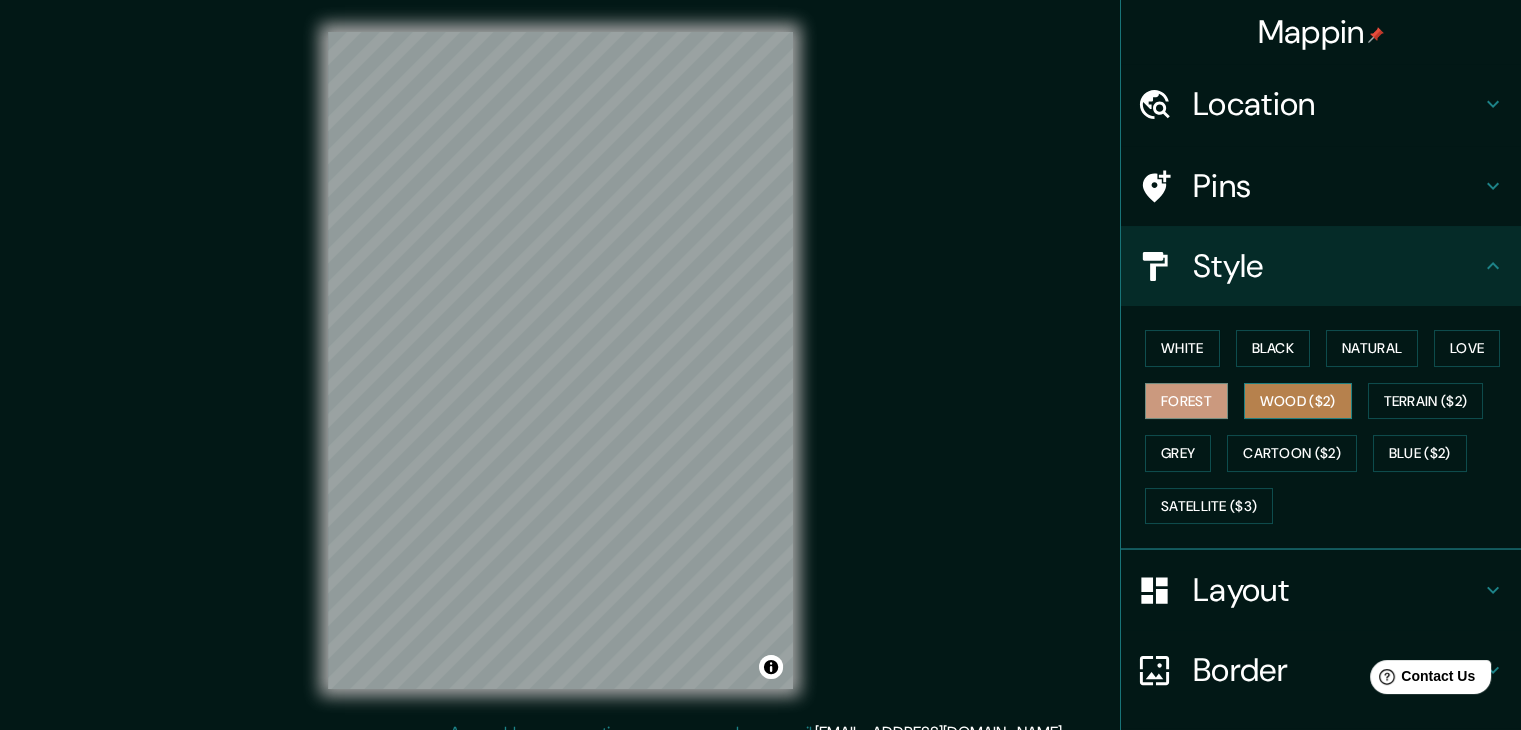 click on "Wood ($2)" at bounding box center (1298, 401) 